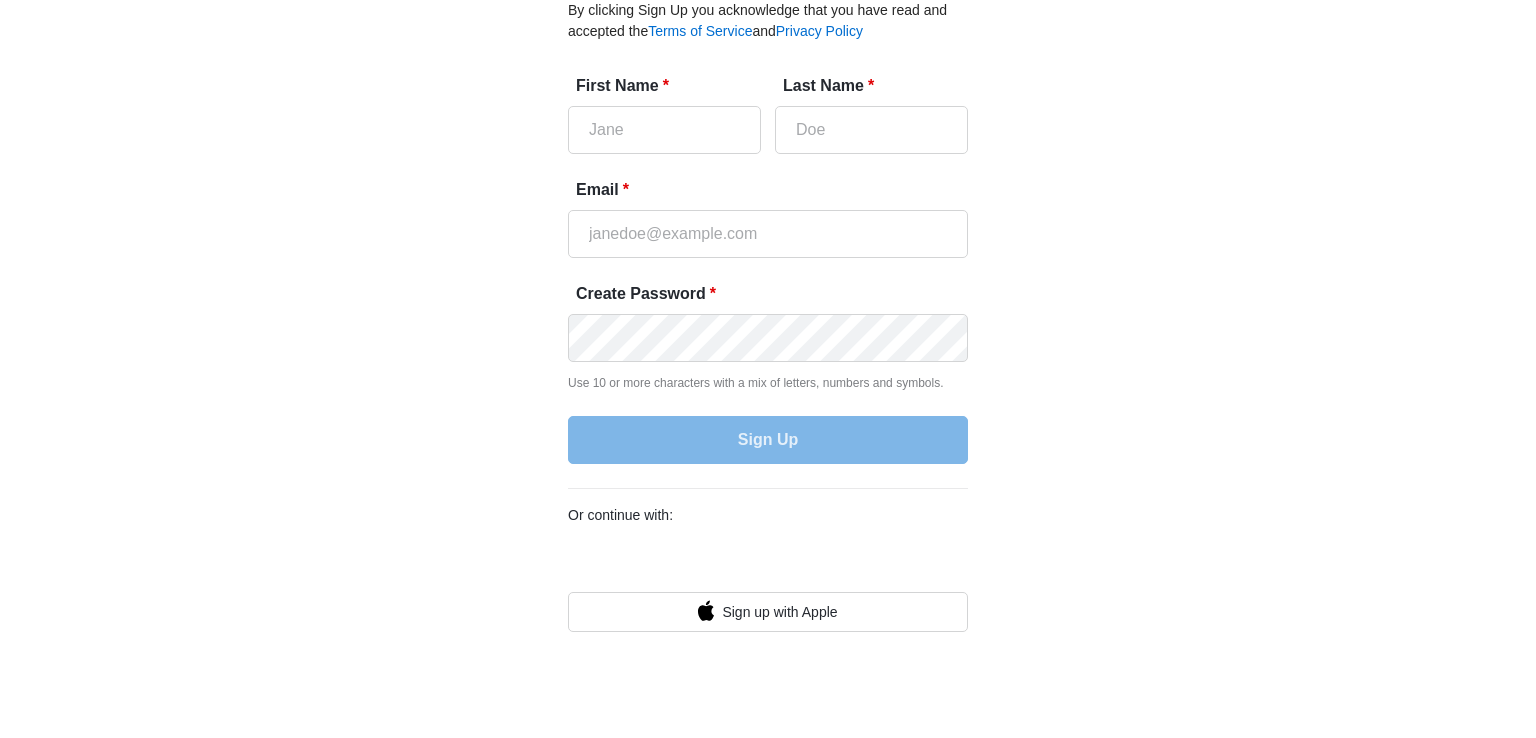 scroll, scrollTop: 0, scrollLeft: 0, axis: both 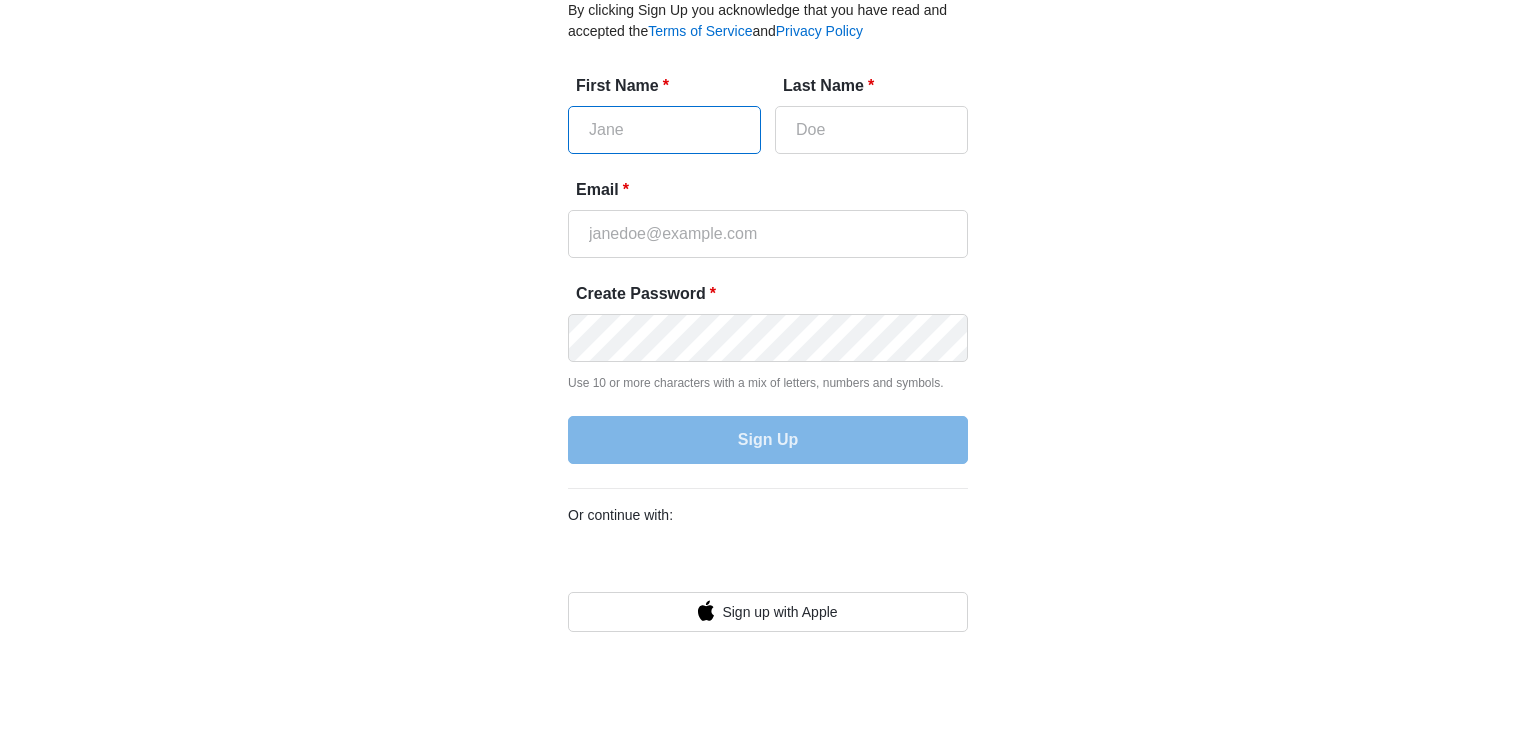 click on "First Name *" at bounding box center (664, 130) 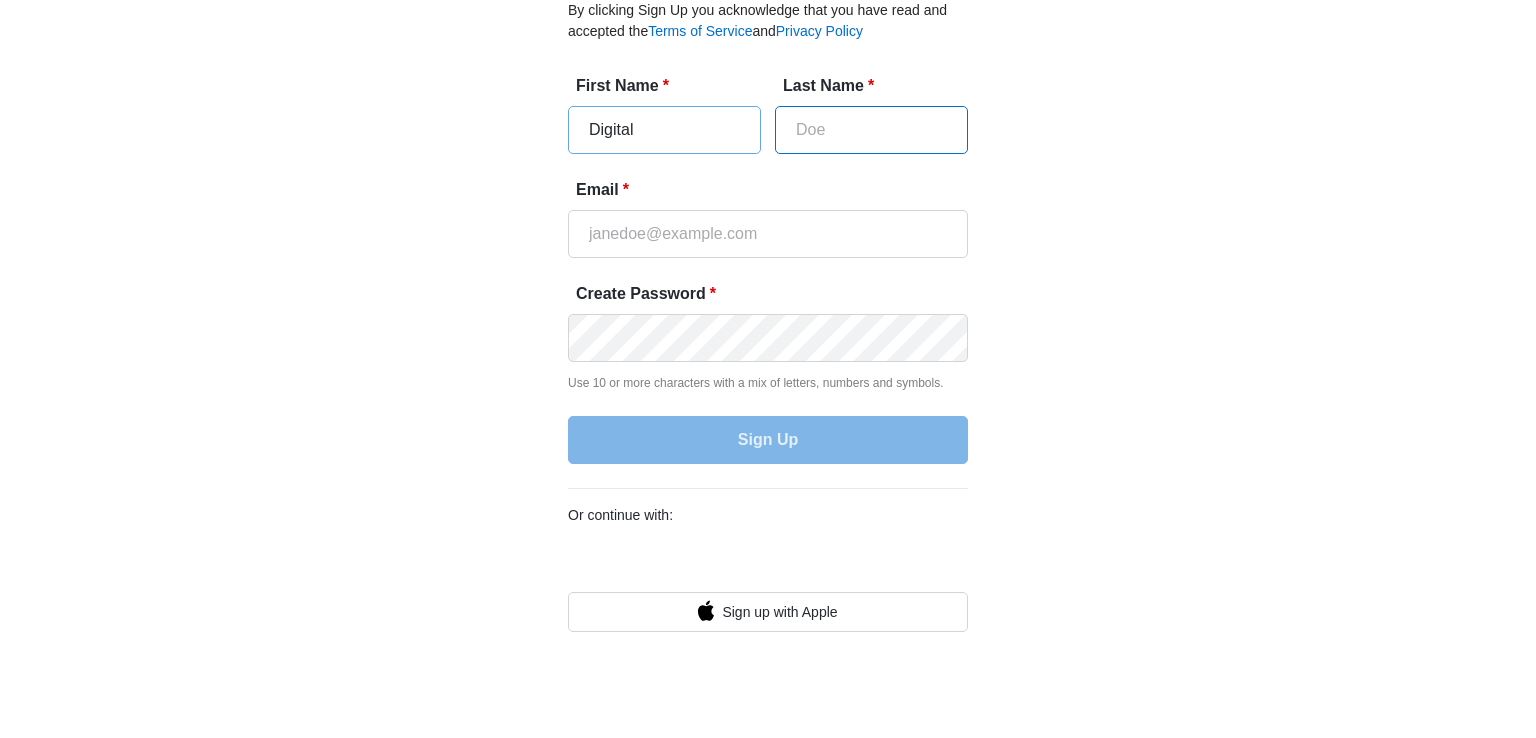 type on "Nest 360" 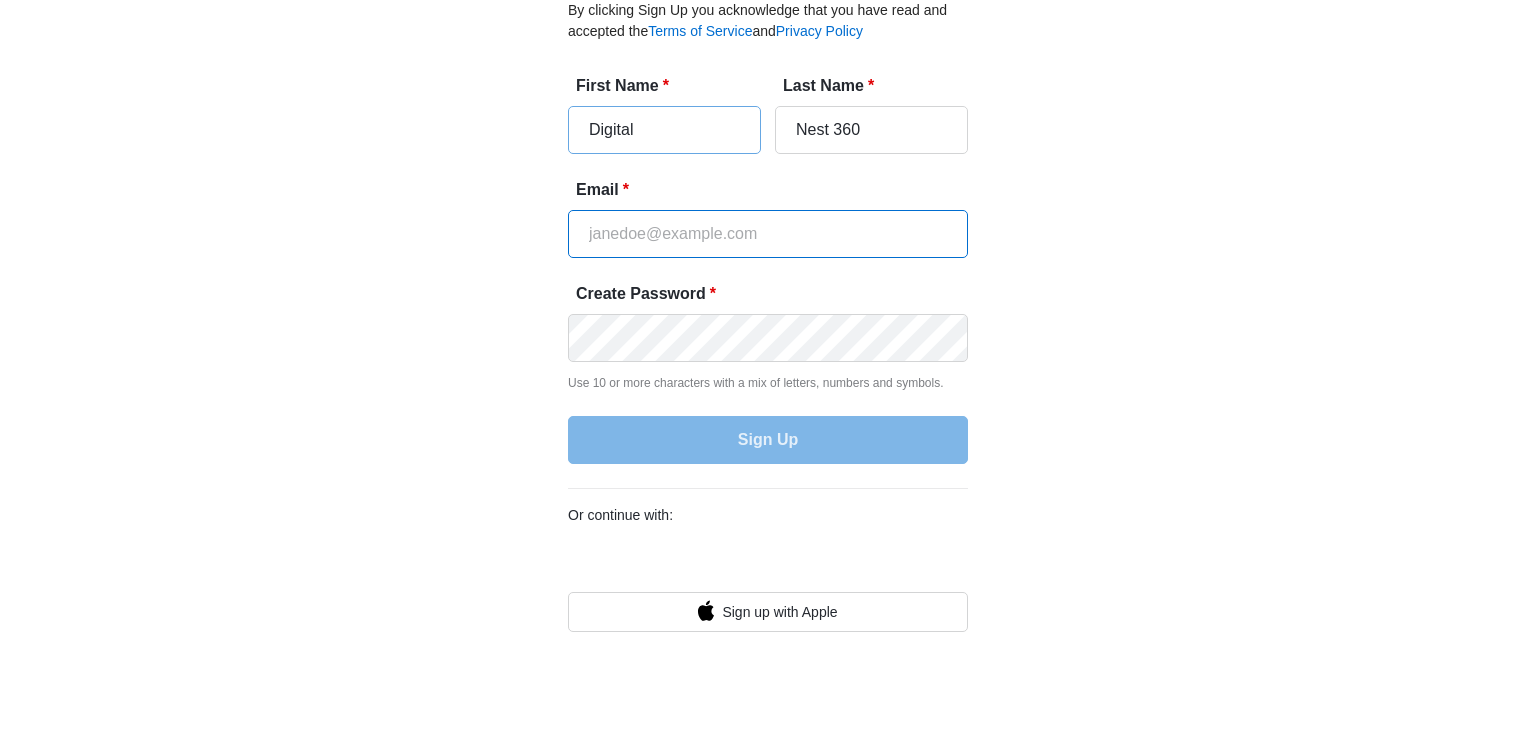 type on "digitalnestt360@gmail.com" 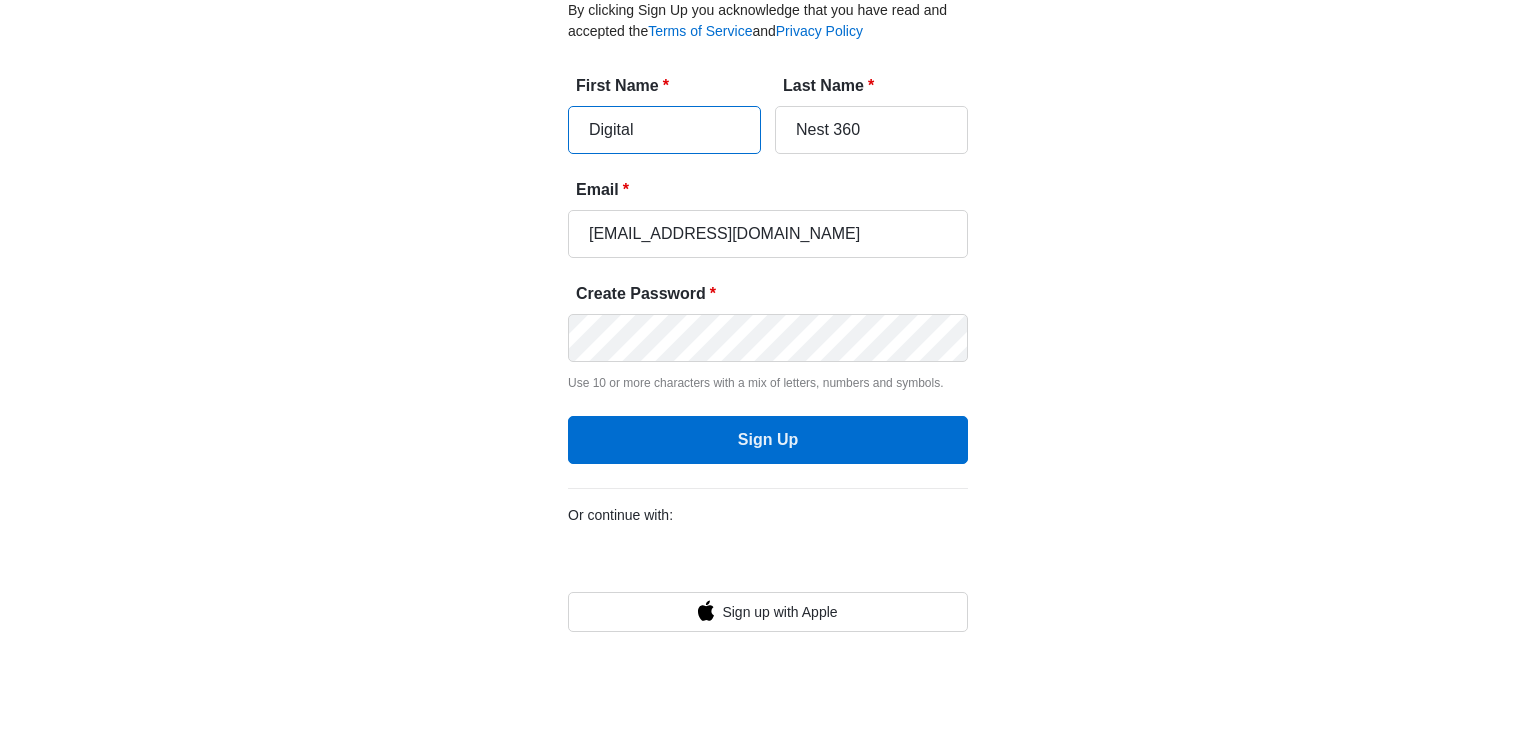 click on "Digital" at bounding box center [664, 130] 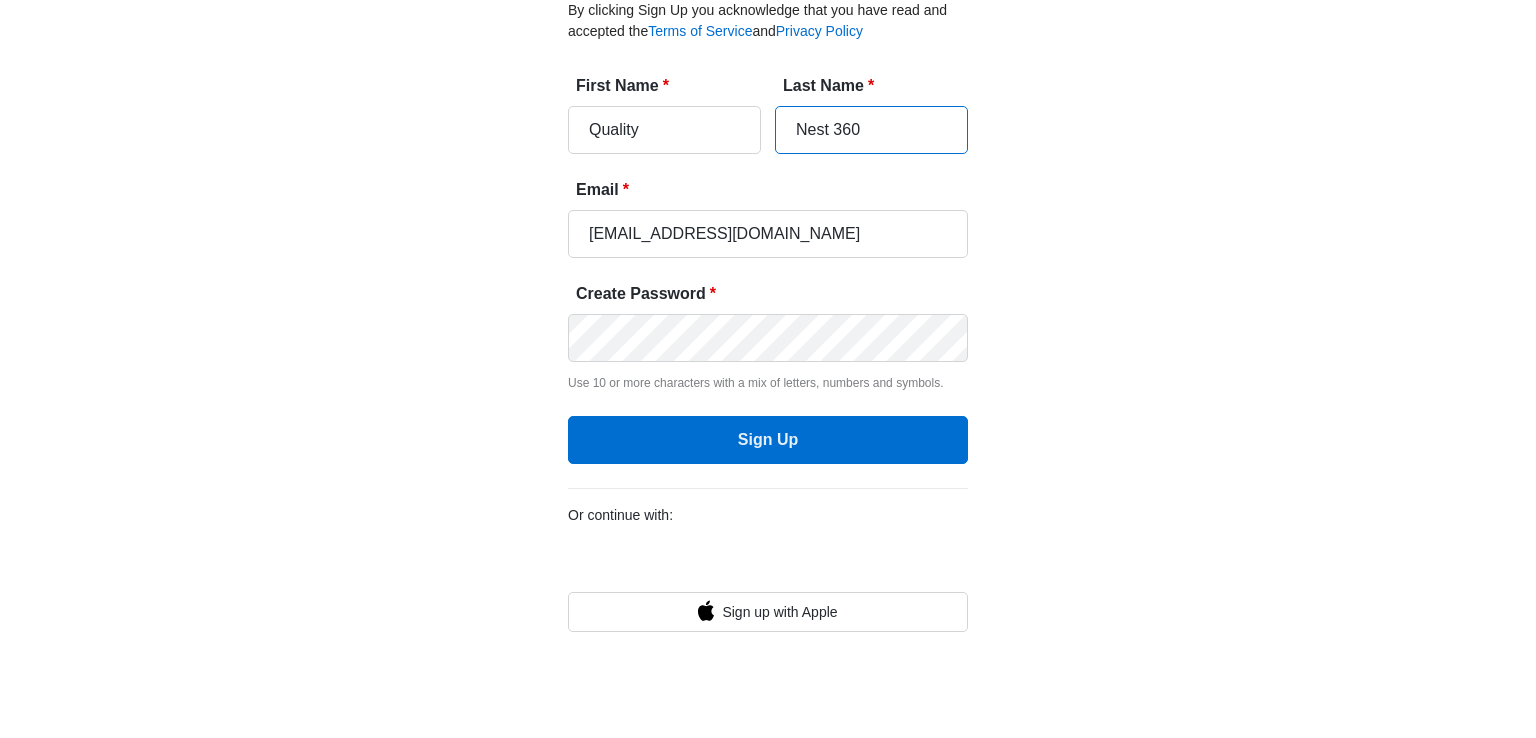 click on "Nest 360" at bounding box center (871, 130) 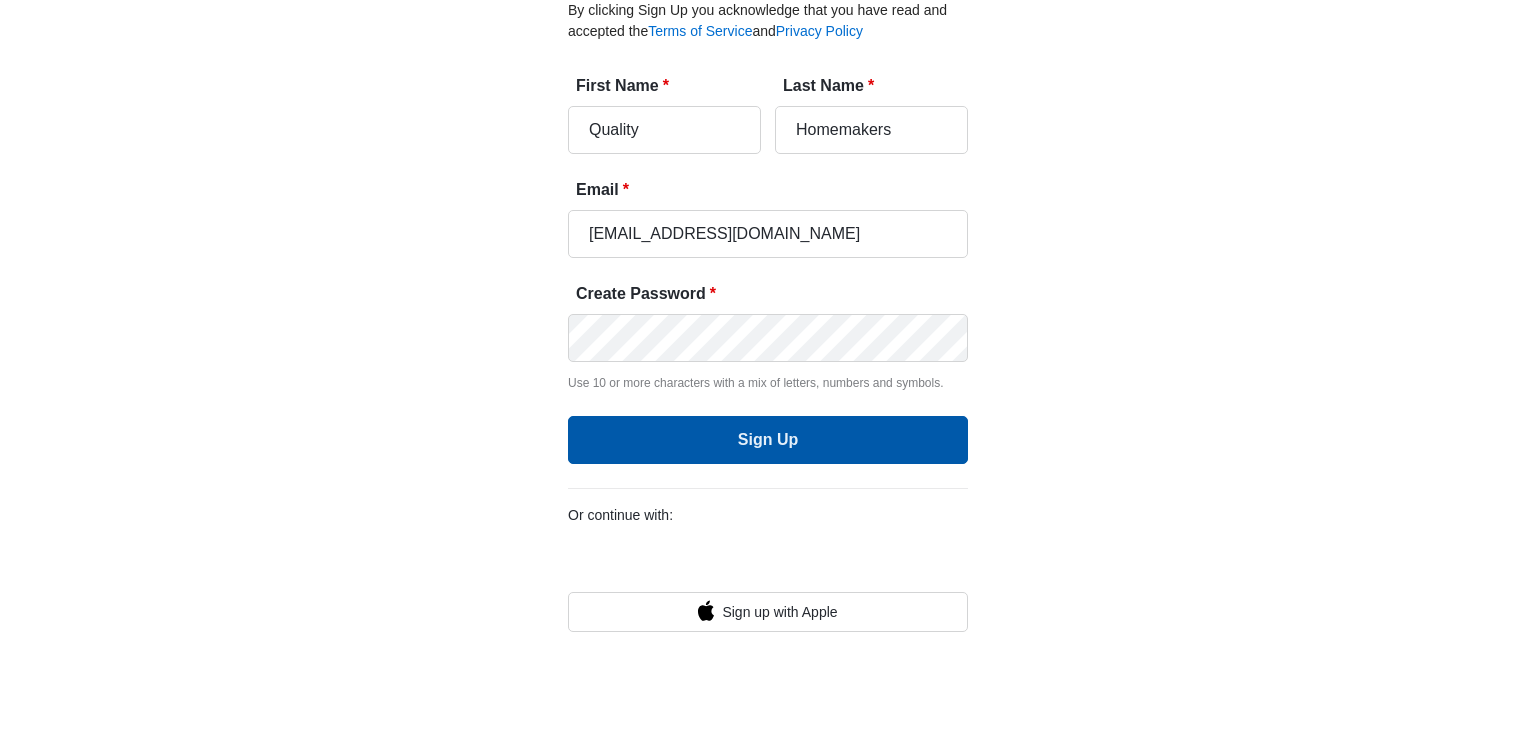 click on "Sign Up" at bounding box center (768, 440) 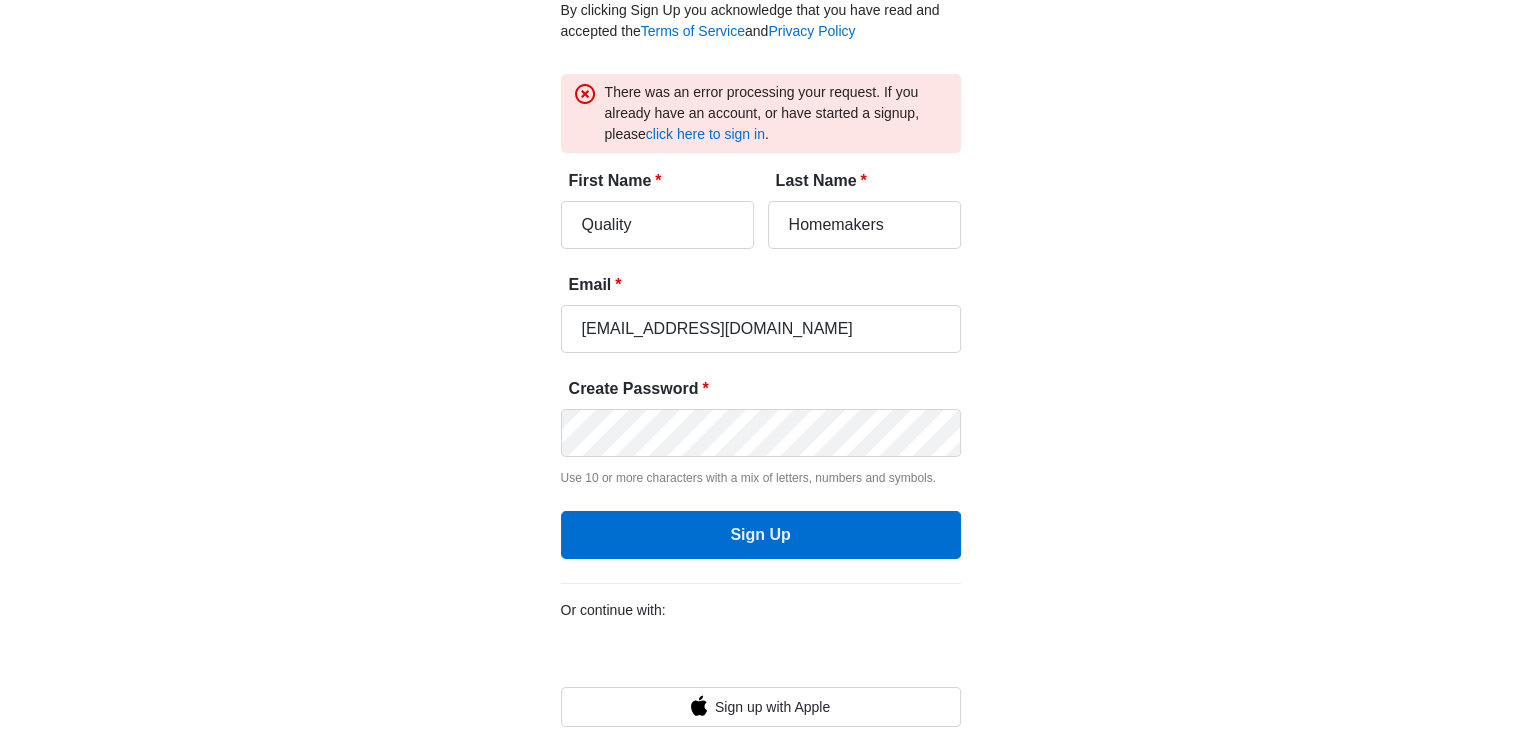 drag, startPoint x: 1440, startPoint y: 325, endPoint x: 1535, endPoint y: 282, distance: 104.27847 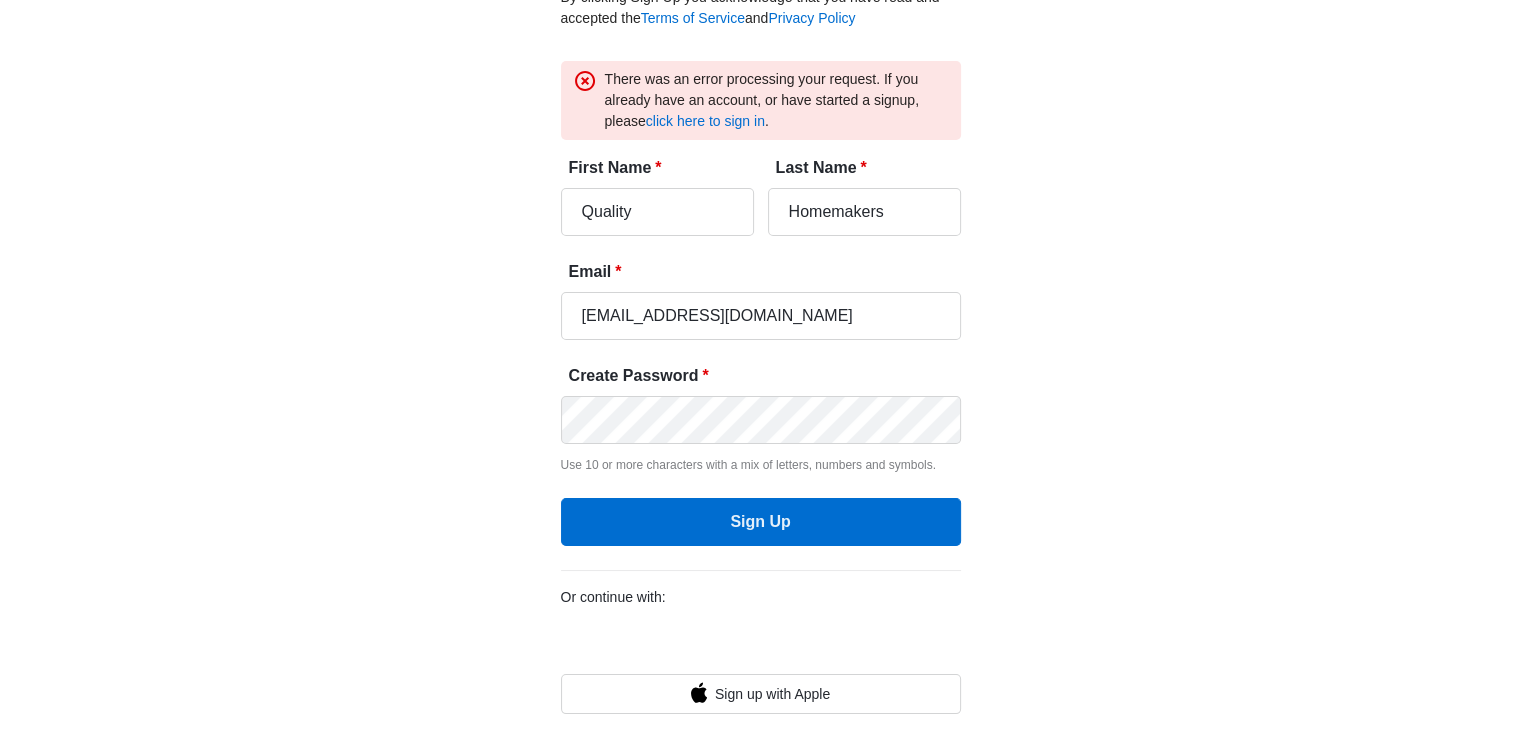 scroll, scrollTop: 0, scrollLeft: 0, axis: both 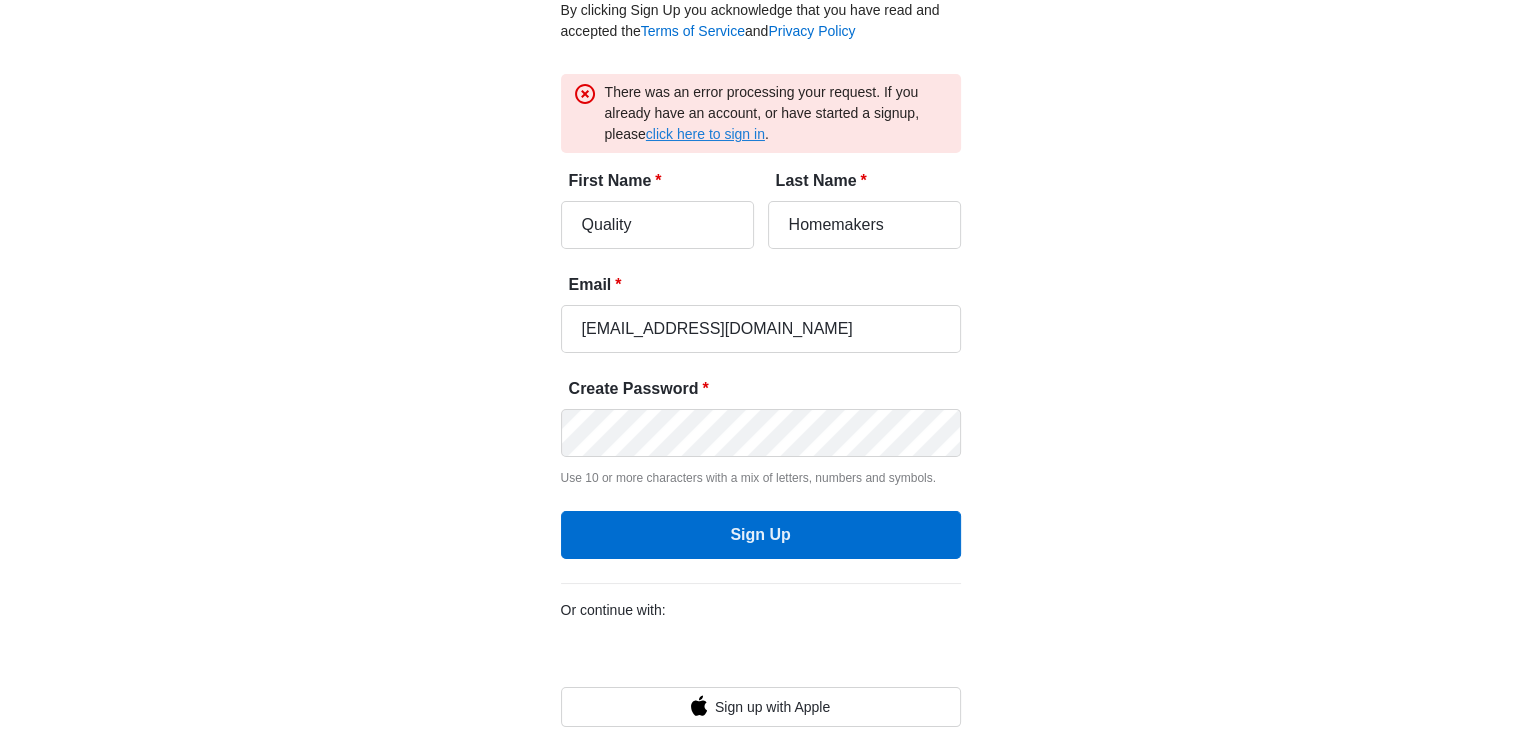 click on "click here to sign in" at bounding box center (705, 134) 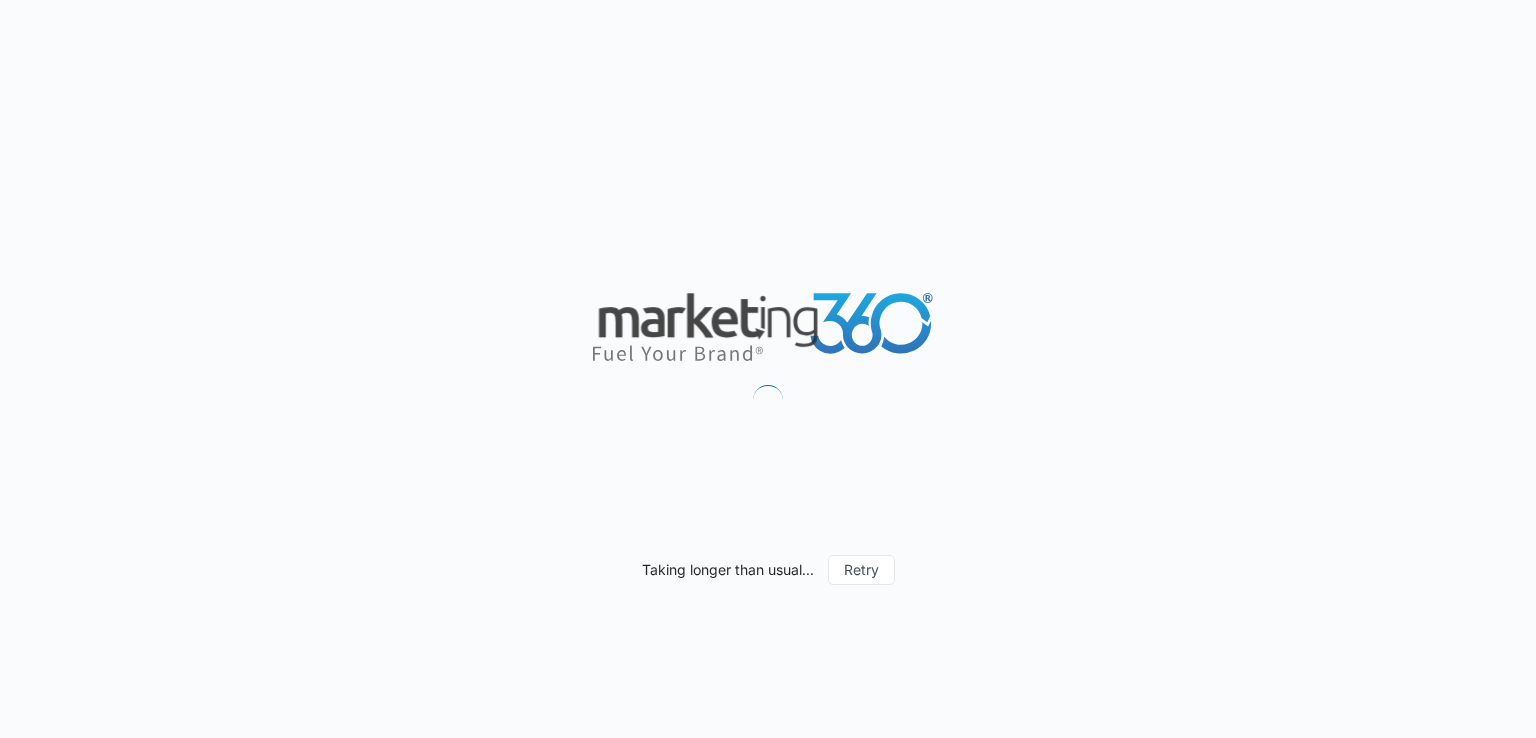 scroll, scrollTop: 0, scrollLeft: 0, axis: both 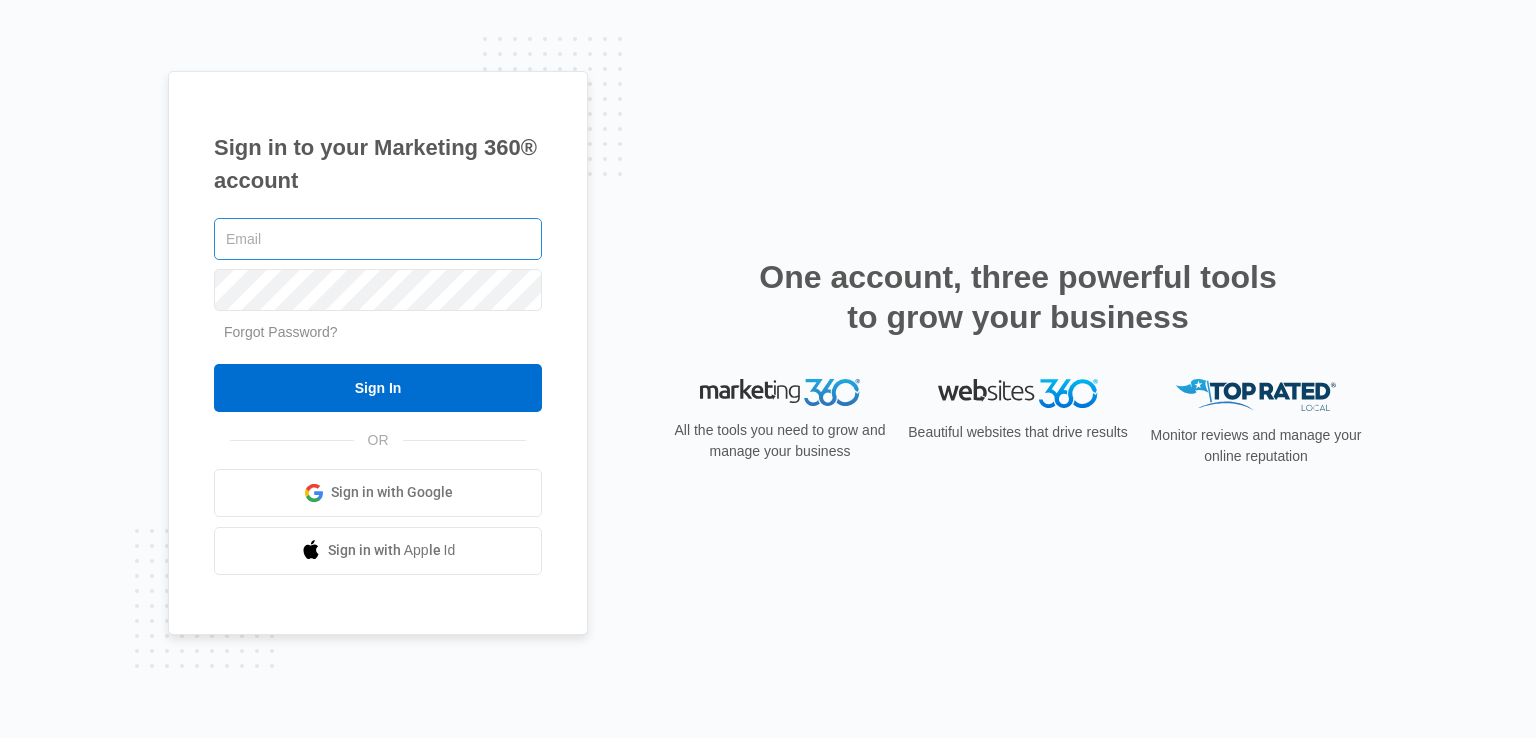 click at bounding box center (378, 239) 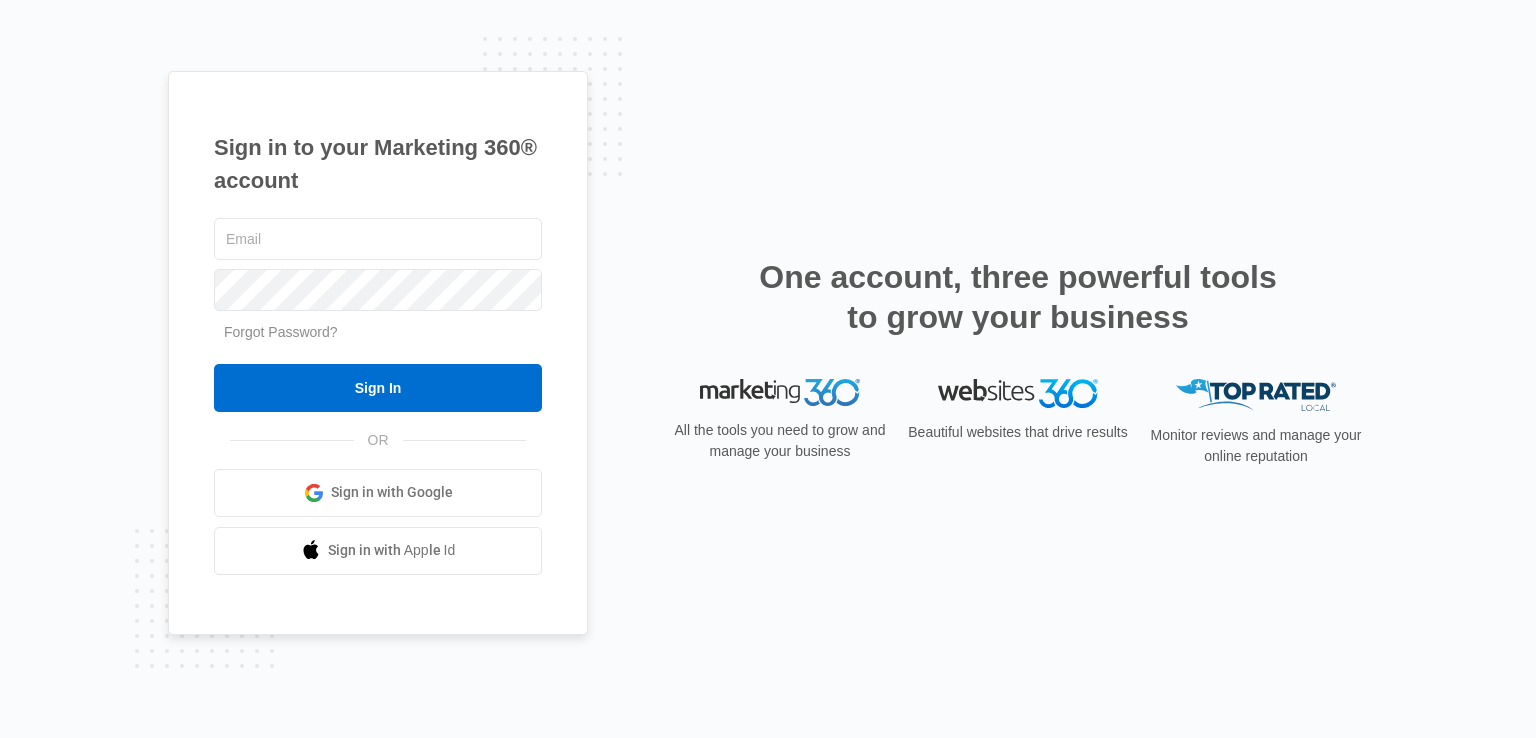 type on "digitalnestt360@gmail.com" 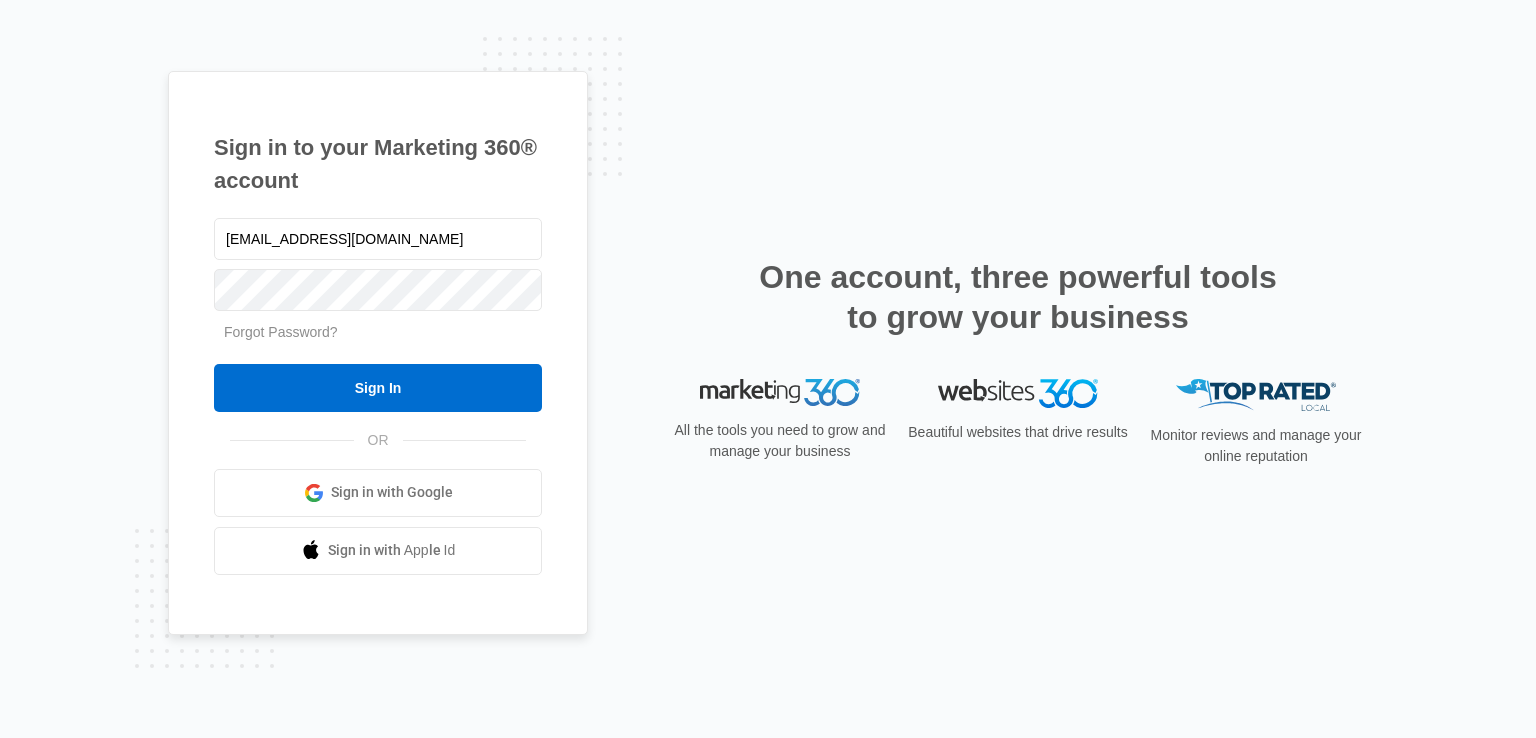 click on "Forgot Password?" at bounding box center (378, 332) 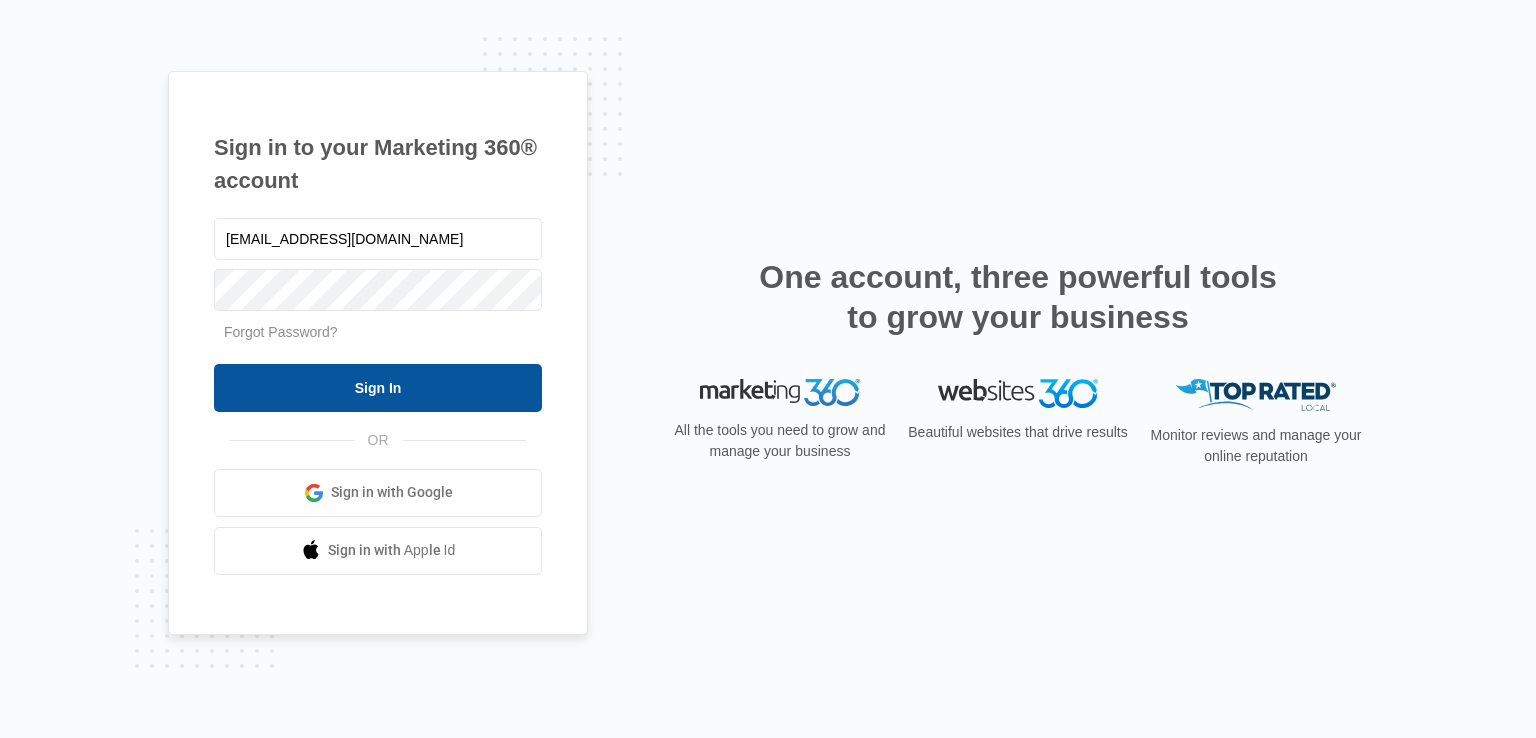 click on "Sign In" at bounding box center [378, 388] 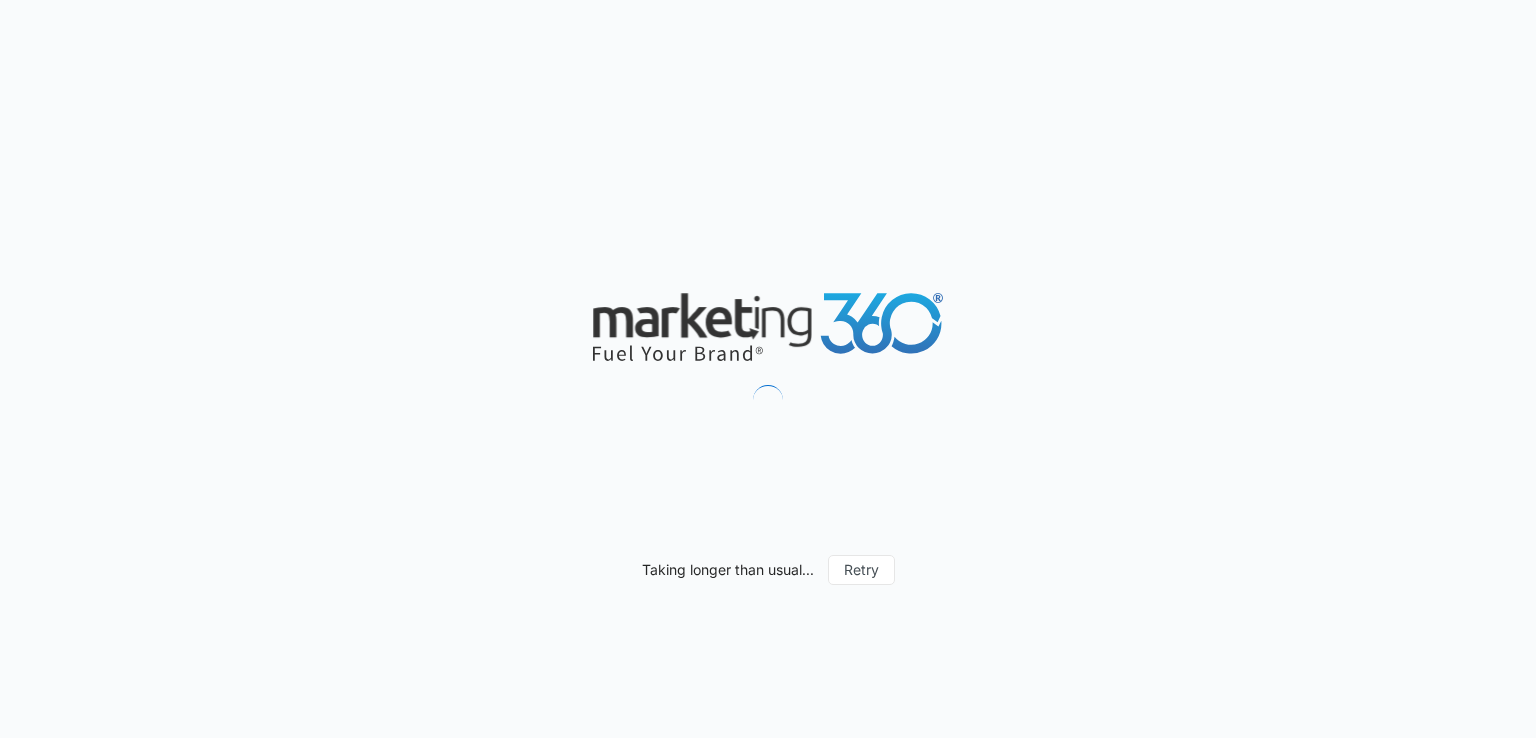 scroll, scrollTop: 0, scrollLeft: 0, axis: both 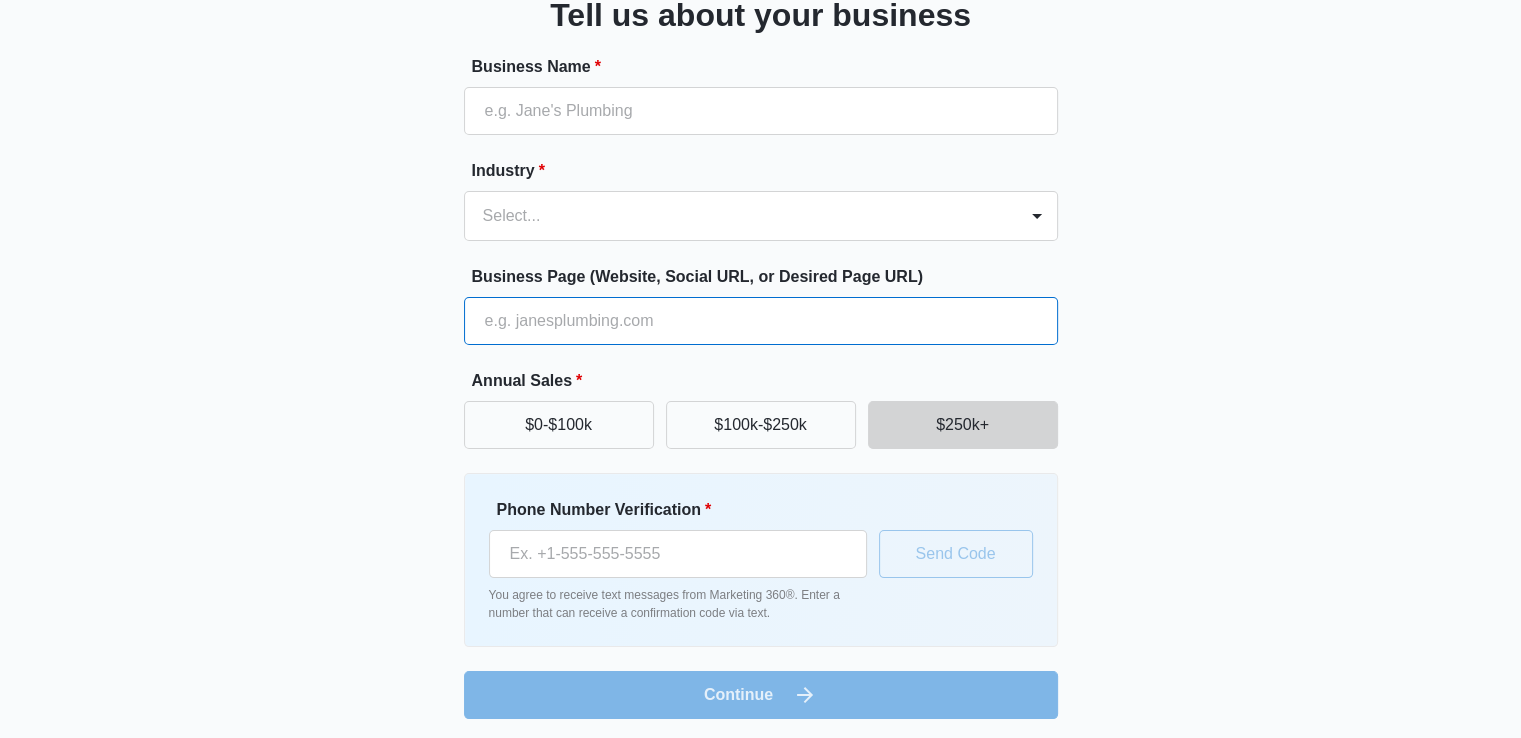 click on "Business Page (Website, Social URL, or Desired Page URL)" at bounding box center (761, 321) 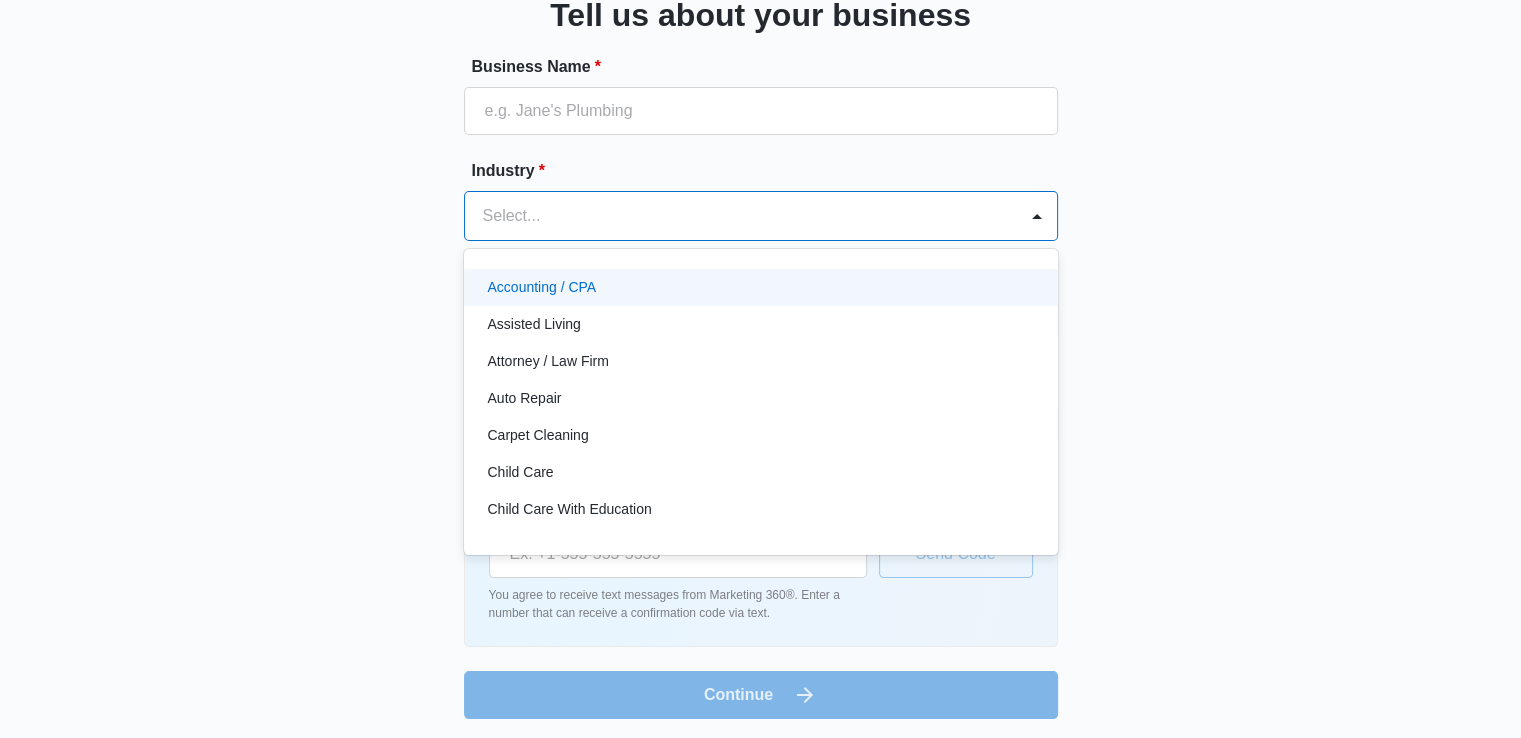 click at bounding box center (737, 216) 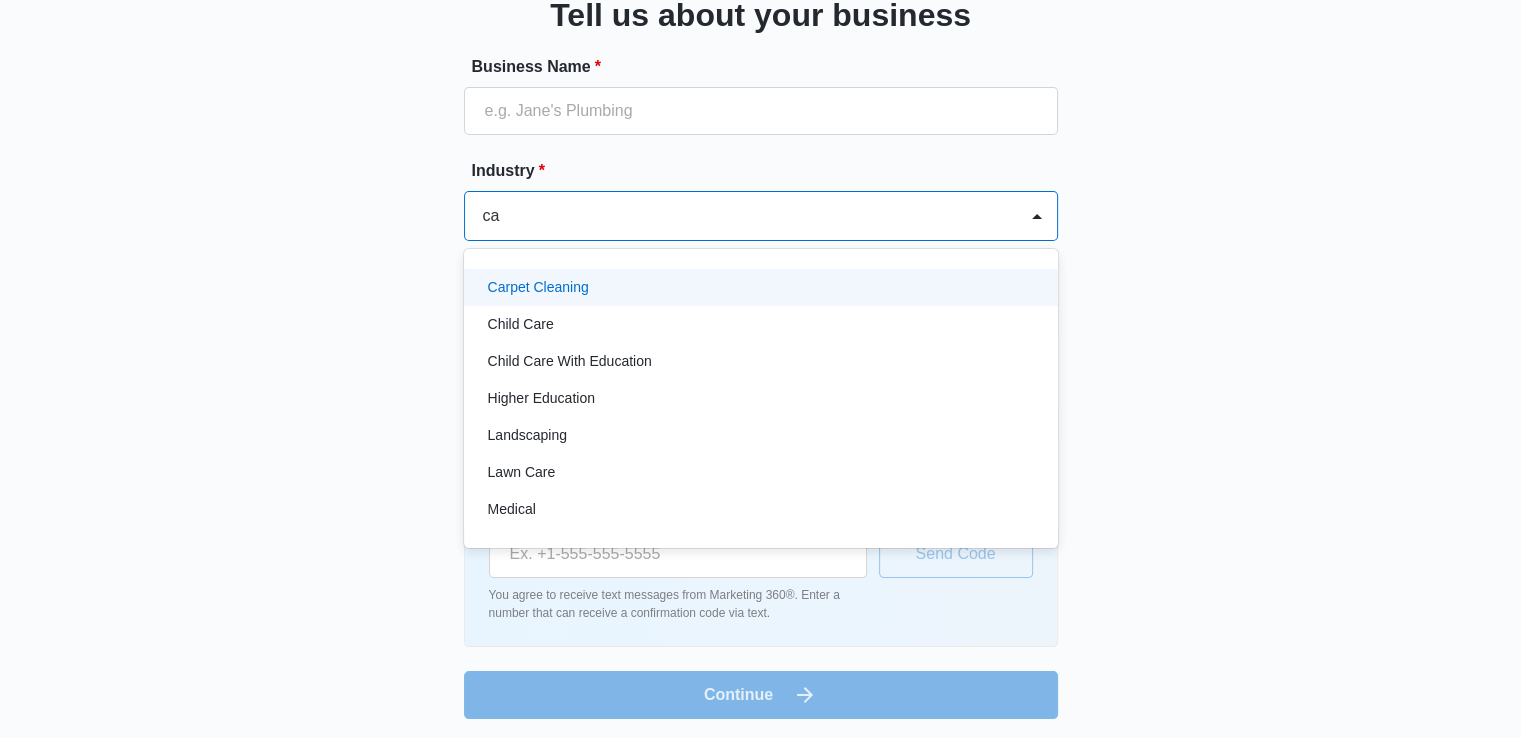 type on "c" 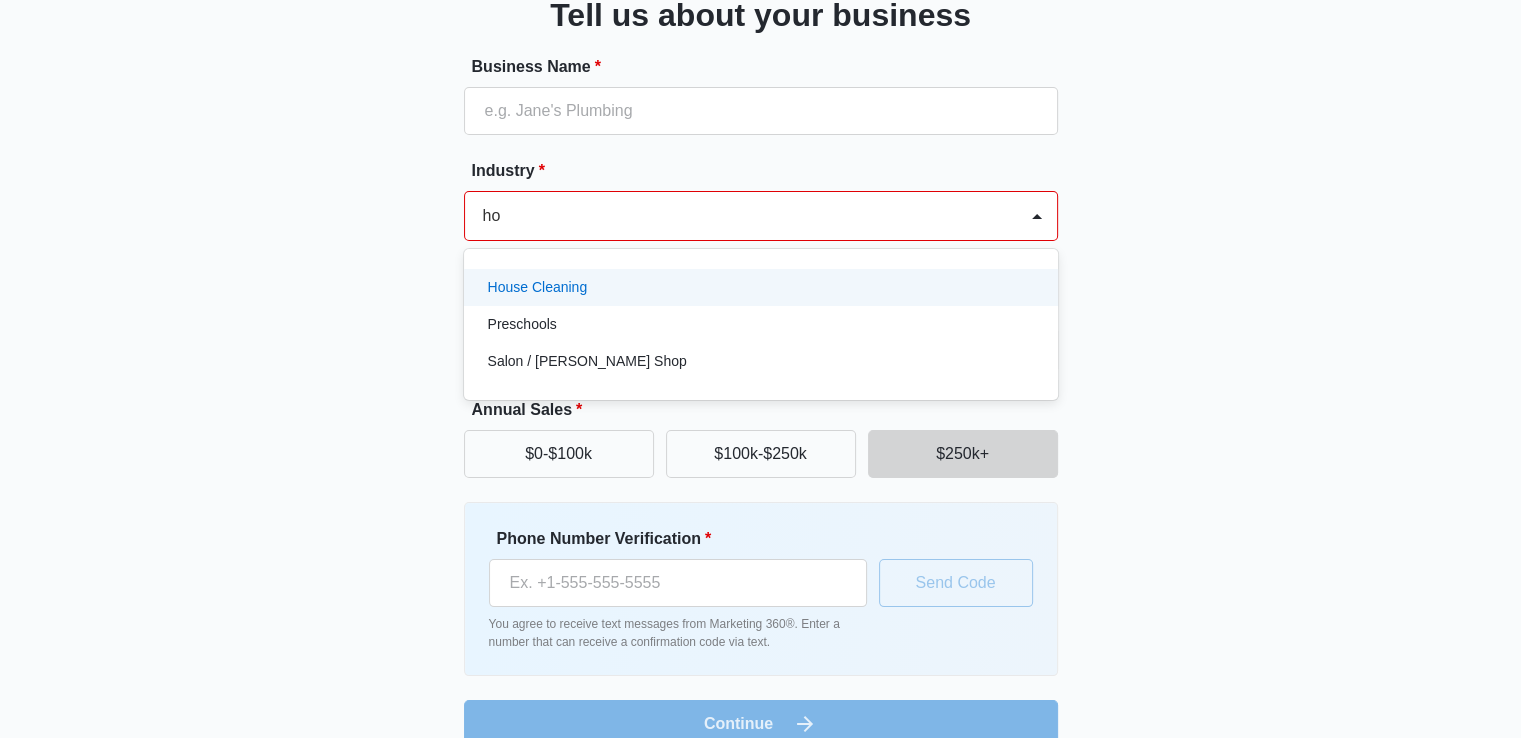 type on "h" 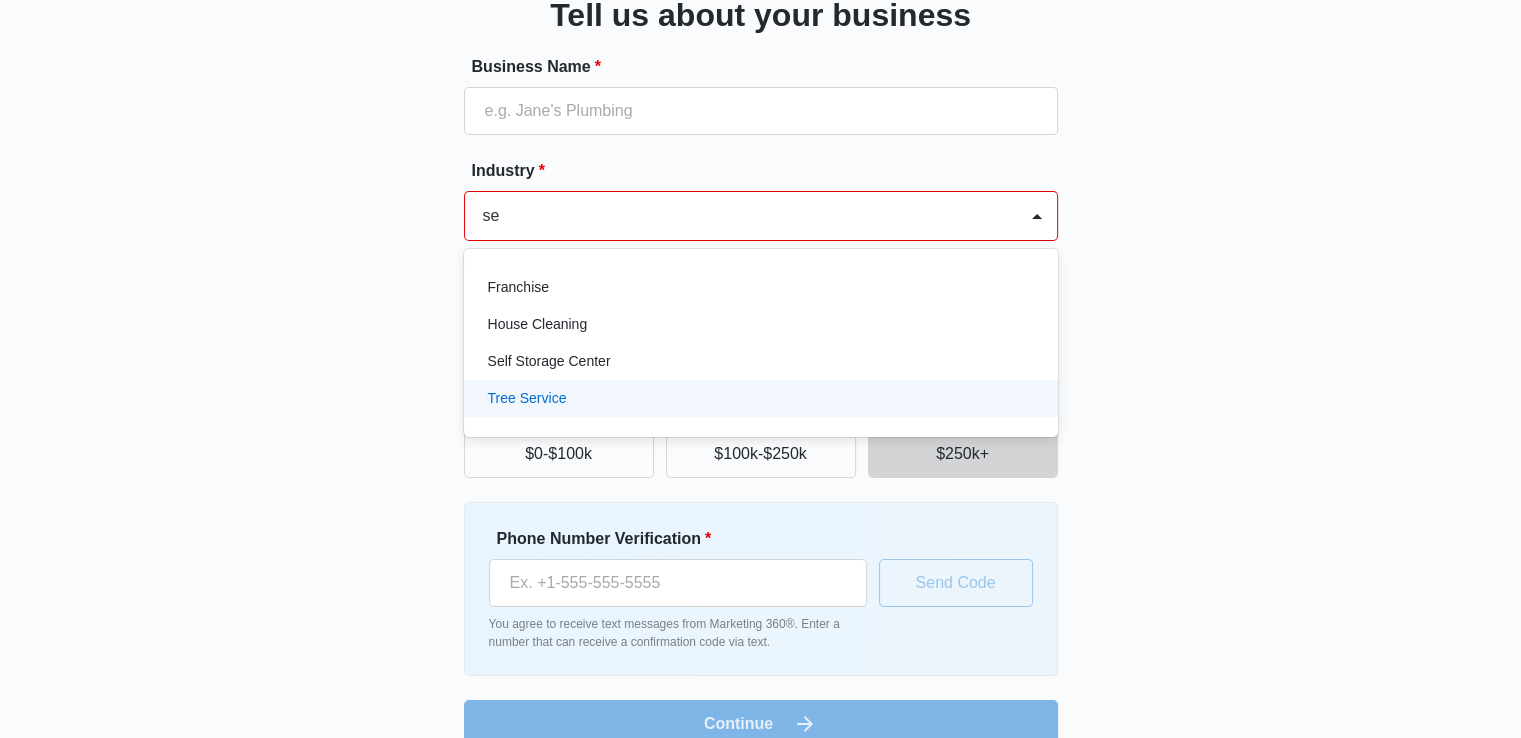 type on "s" 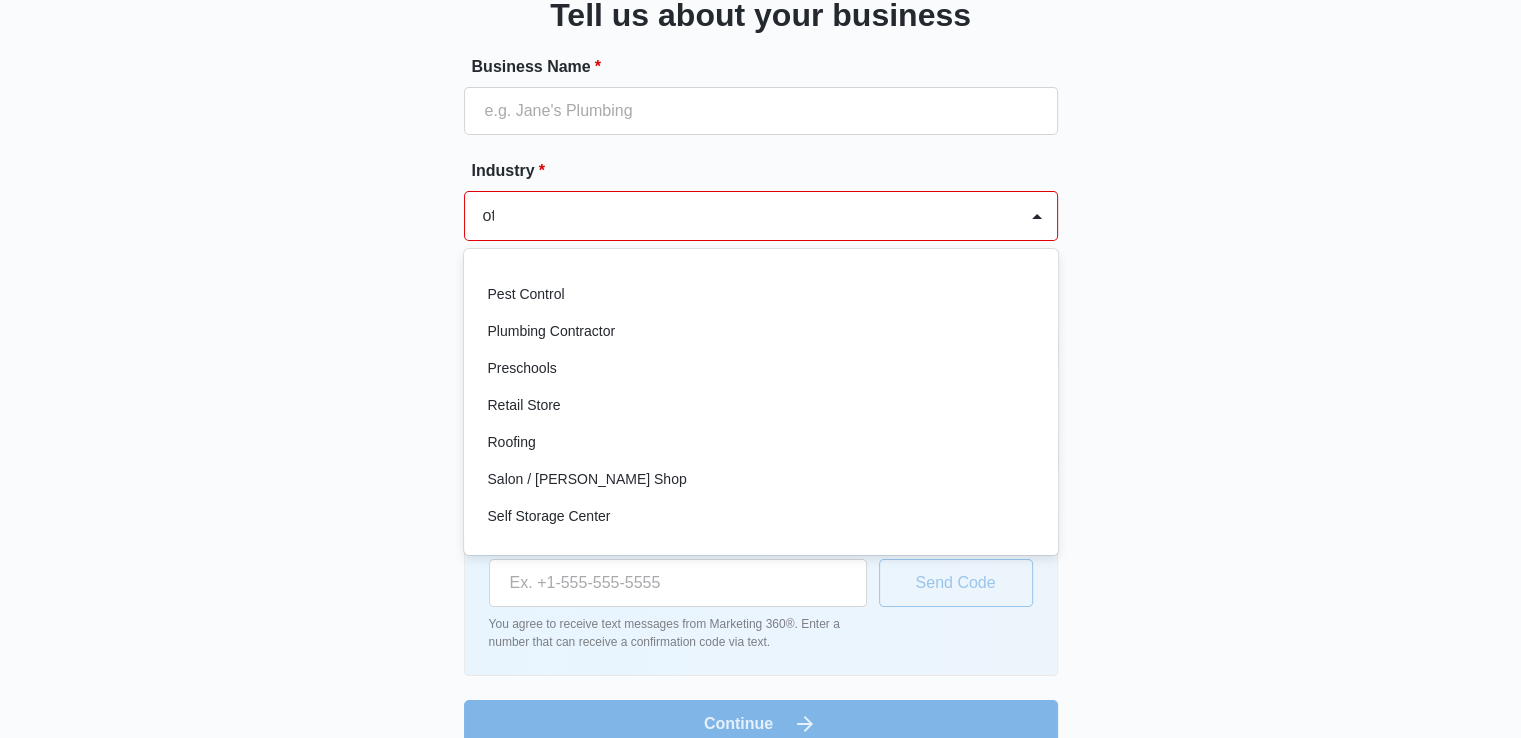 scroll, scrollTop: 0, scrollLeft: 0, axis: both 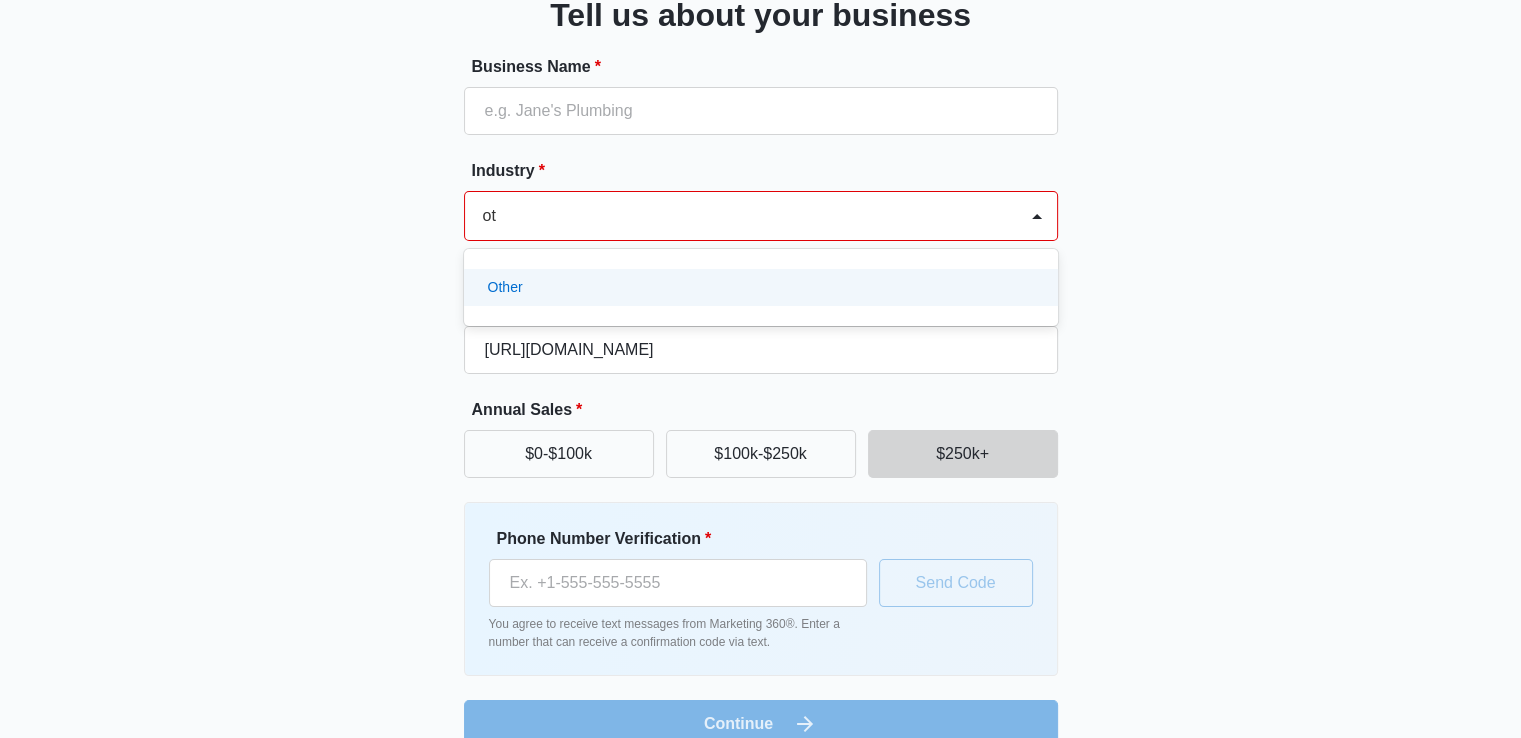 type on "oth" 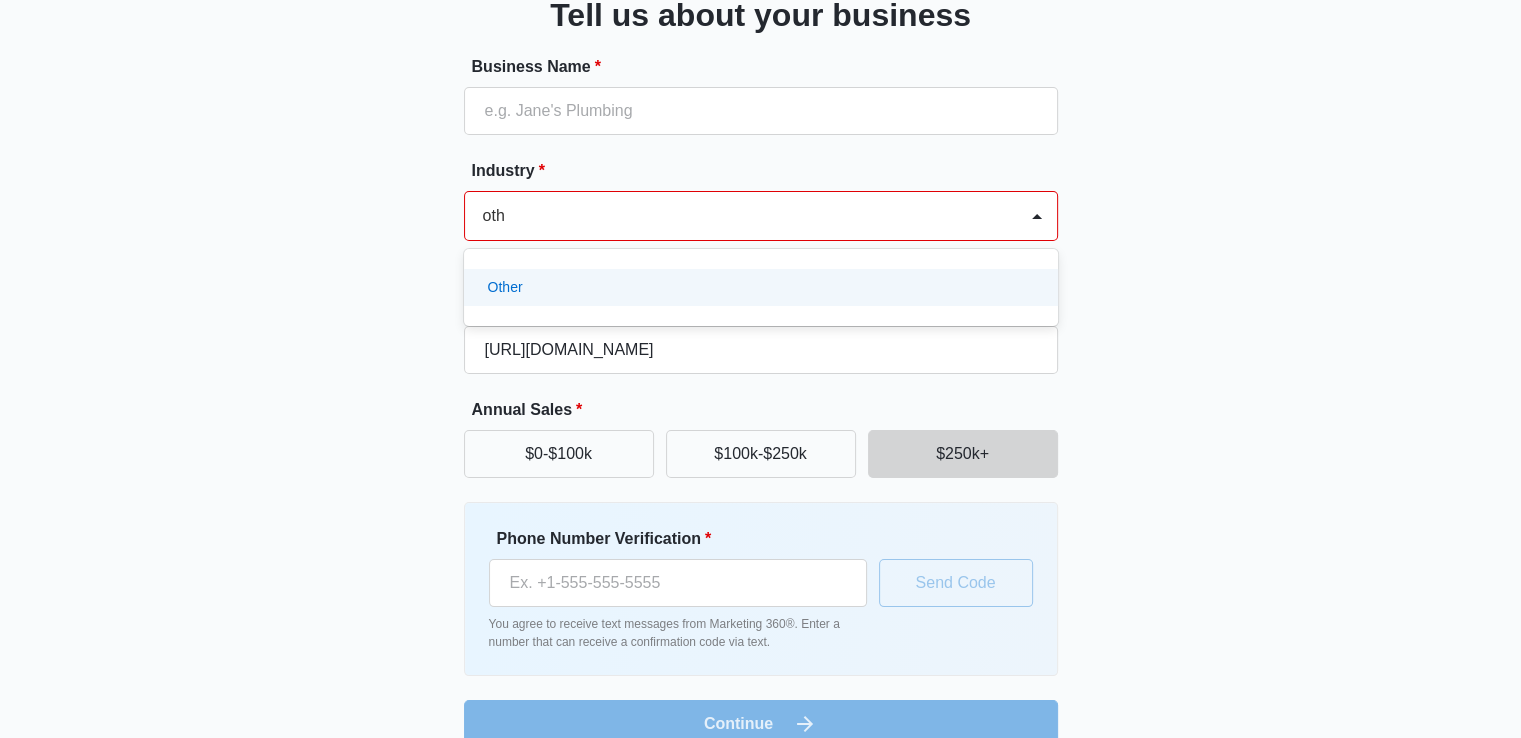 click on "Other" at bounding box center [759, 287] 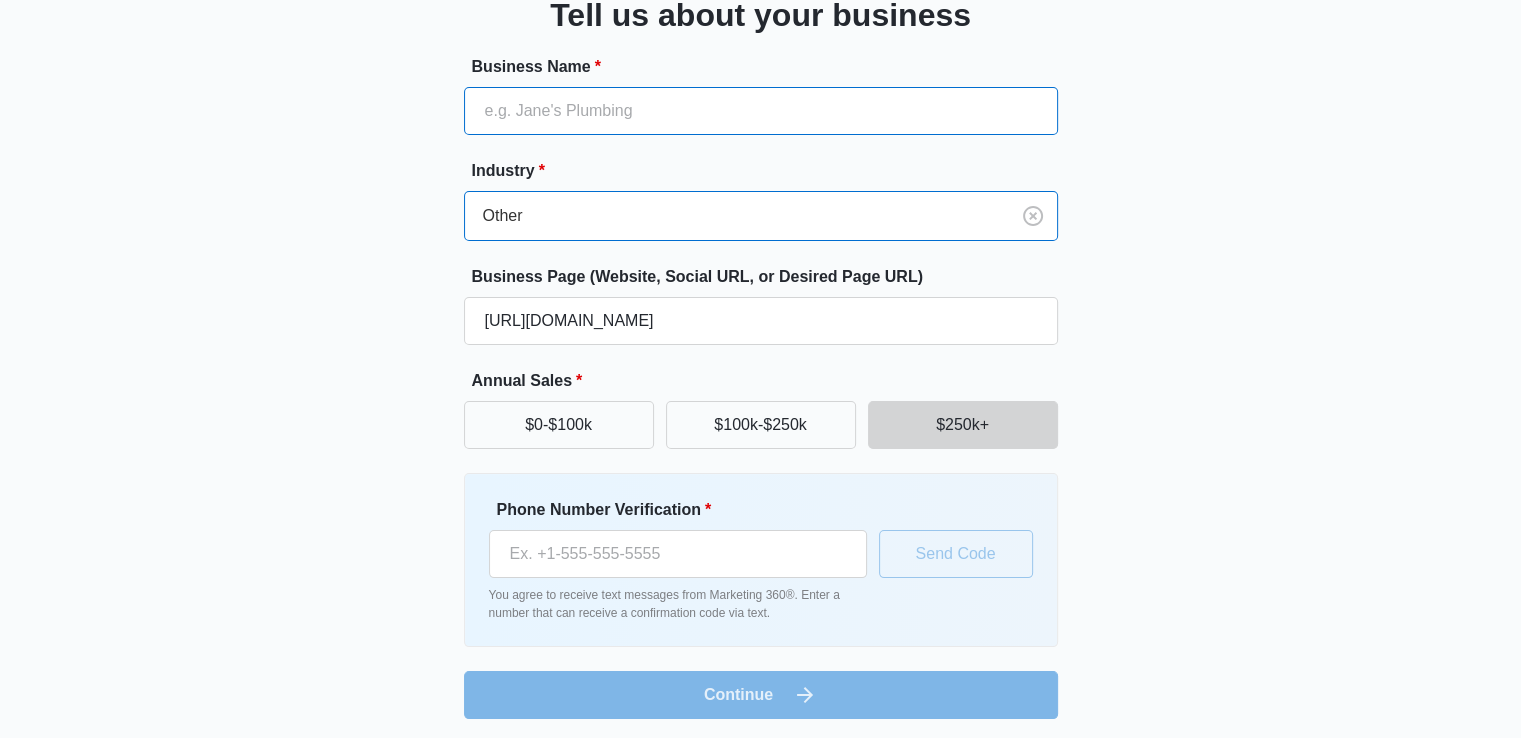 click on "Business Name *" at bounding box center [761, 111] 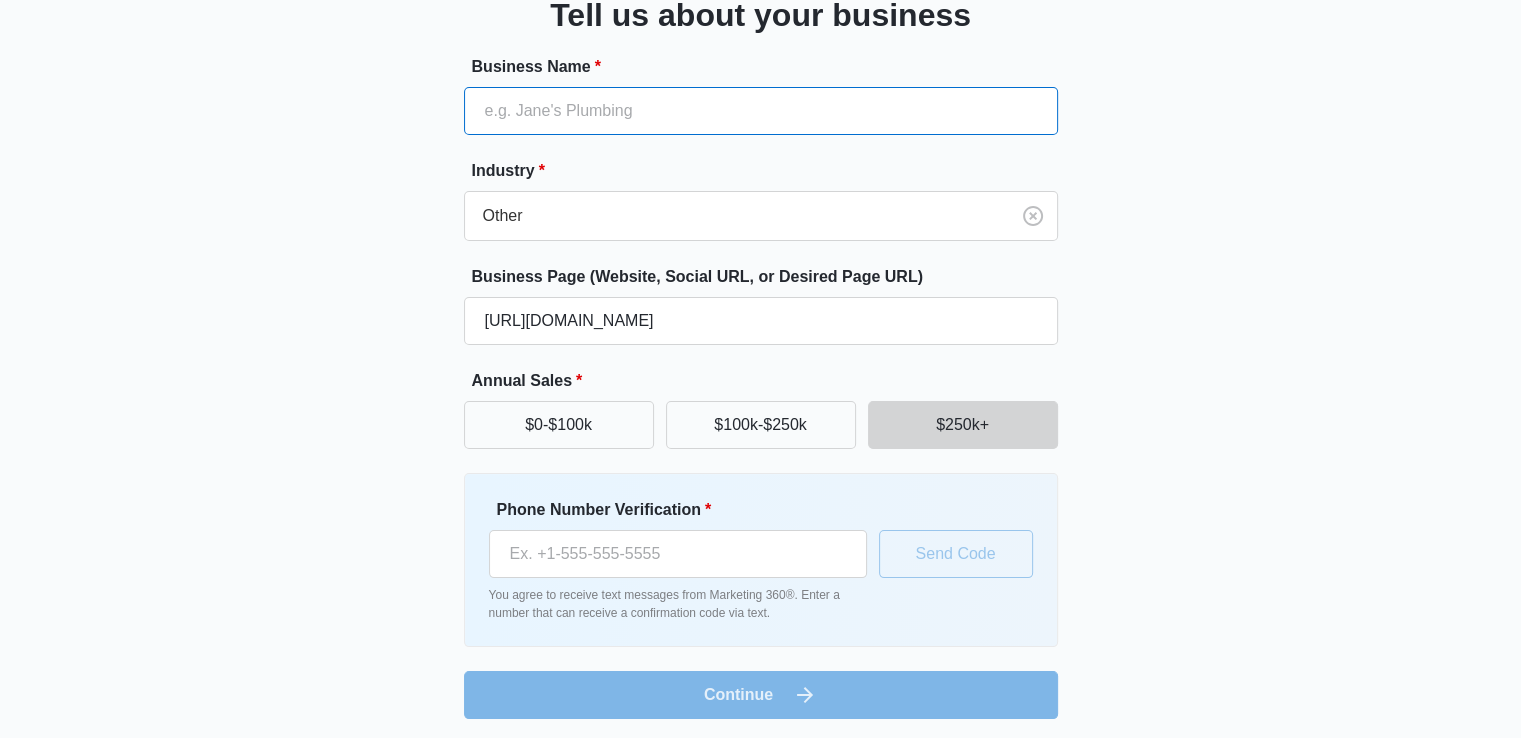 type on "Quality Homemakers Inc" 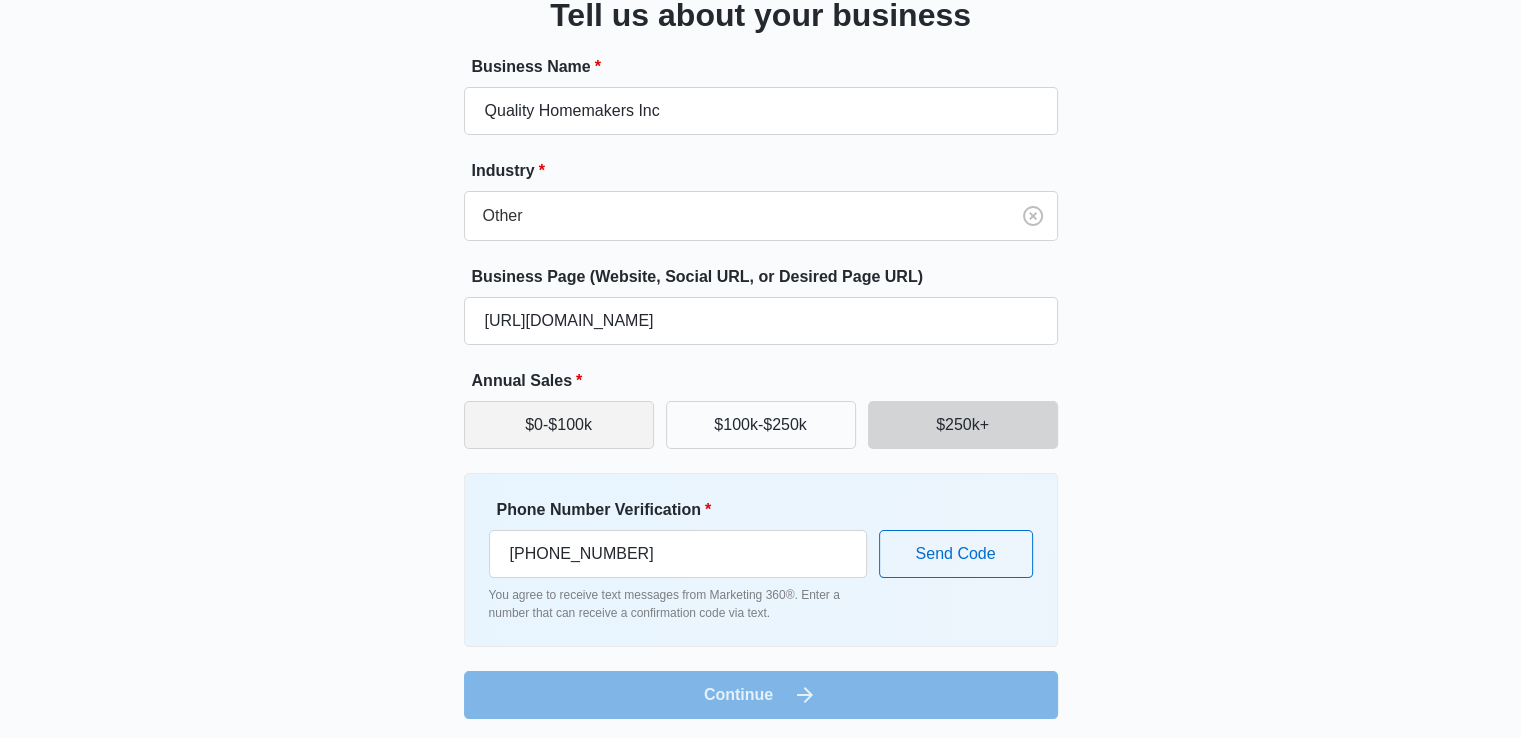 click on "$0-$100k" at bounding box center [559, 425] 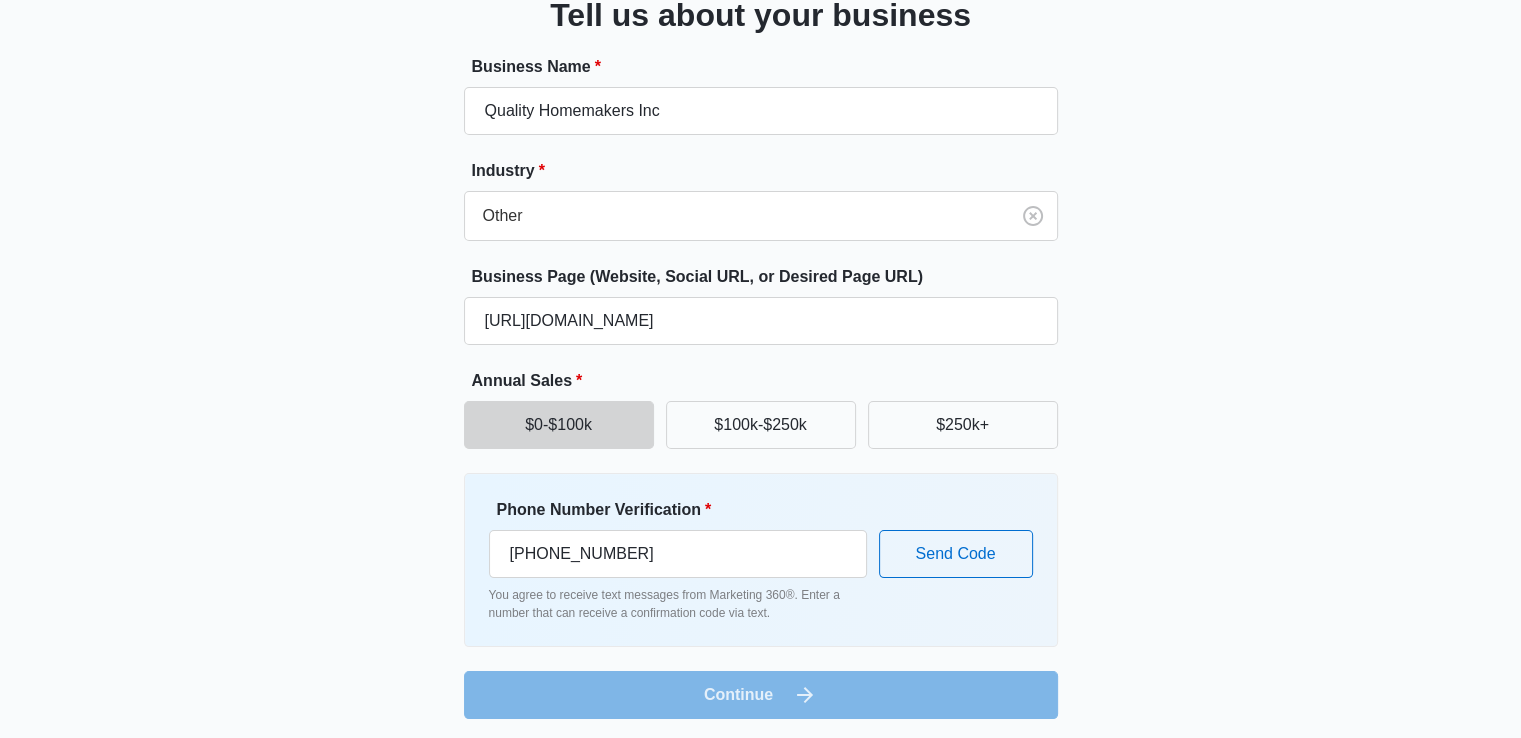 scroll, scrollTop: 157, scrollLeft: 0, axis: vertical 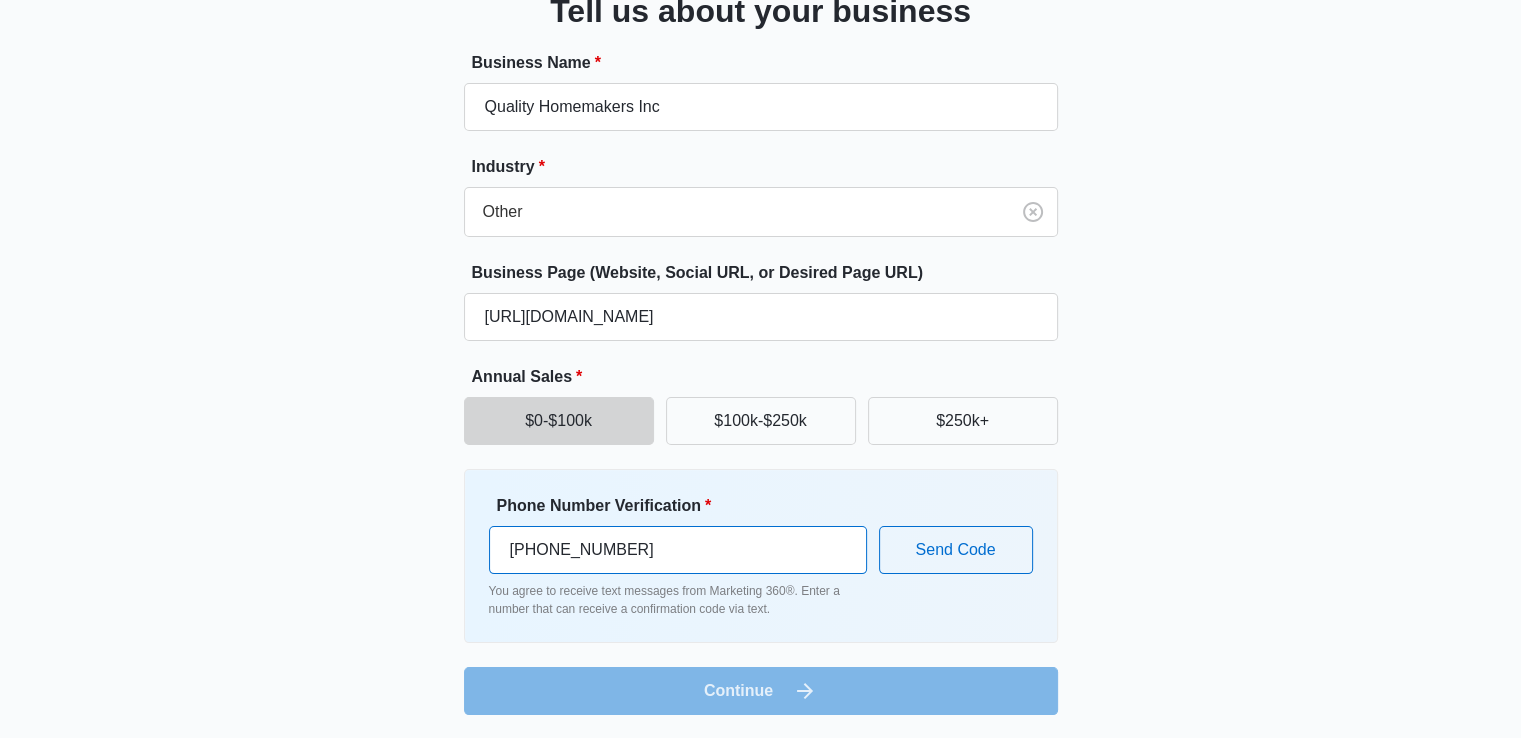 drag, startPoint x: 745, startPoint y: 549, endPoint x: 376, endPoint y: 540, distance: 369.10974 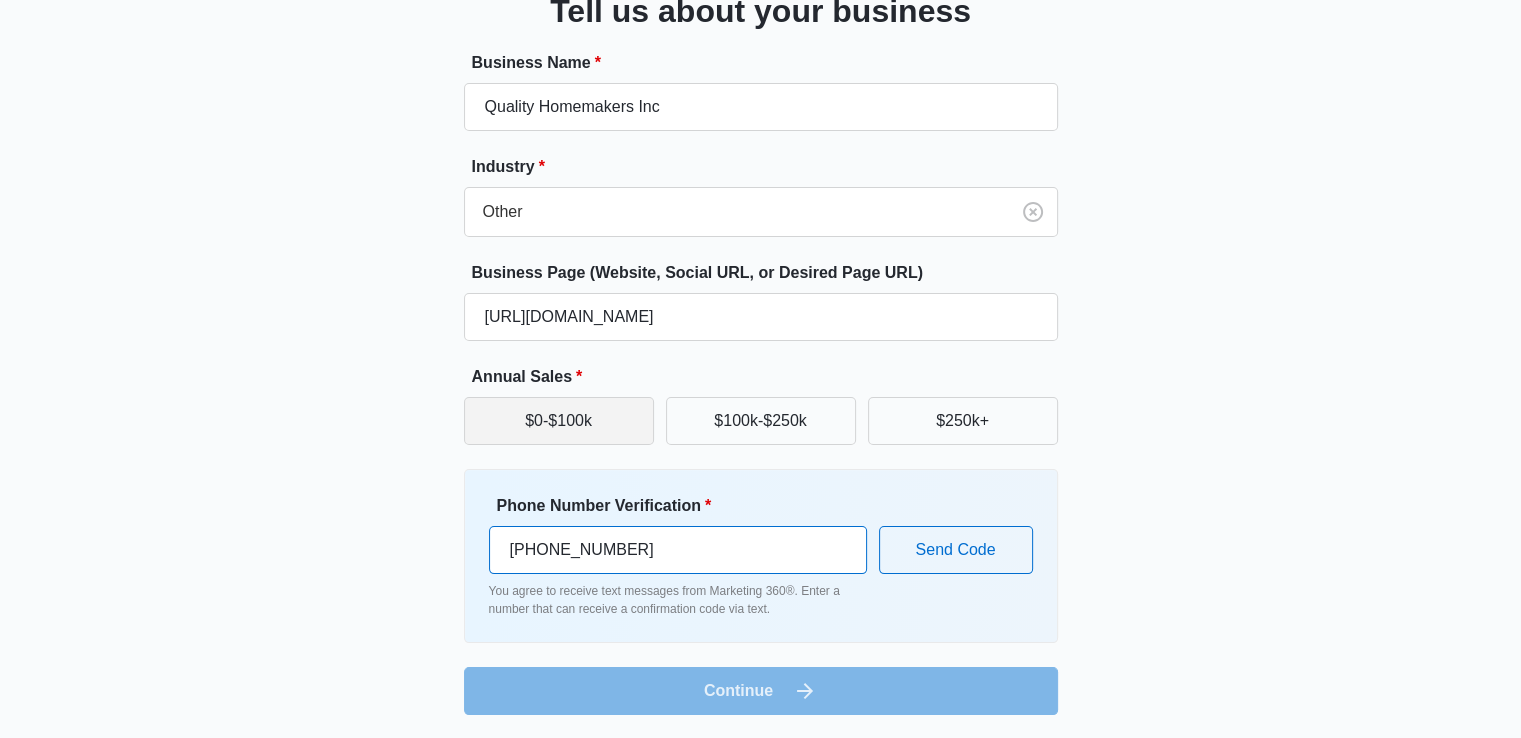 type on "[PHONE_NUMBER]" 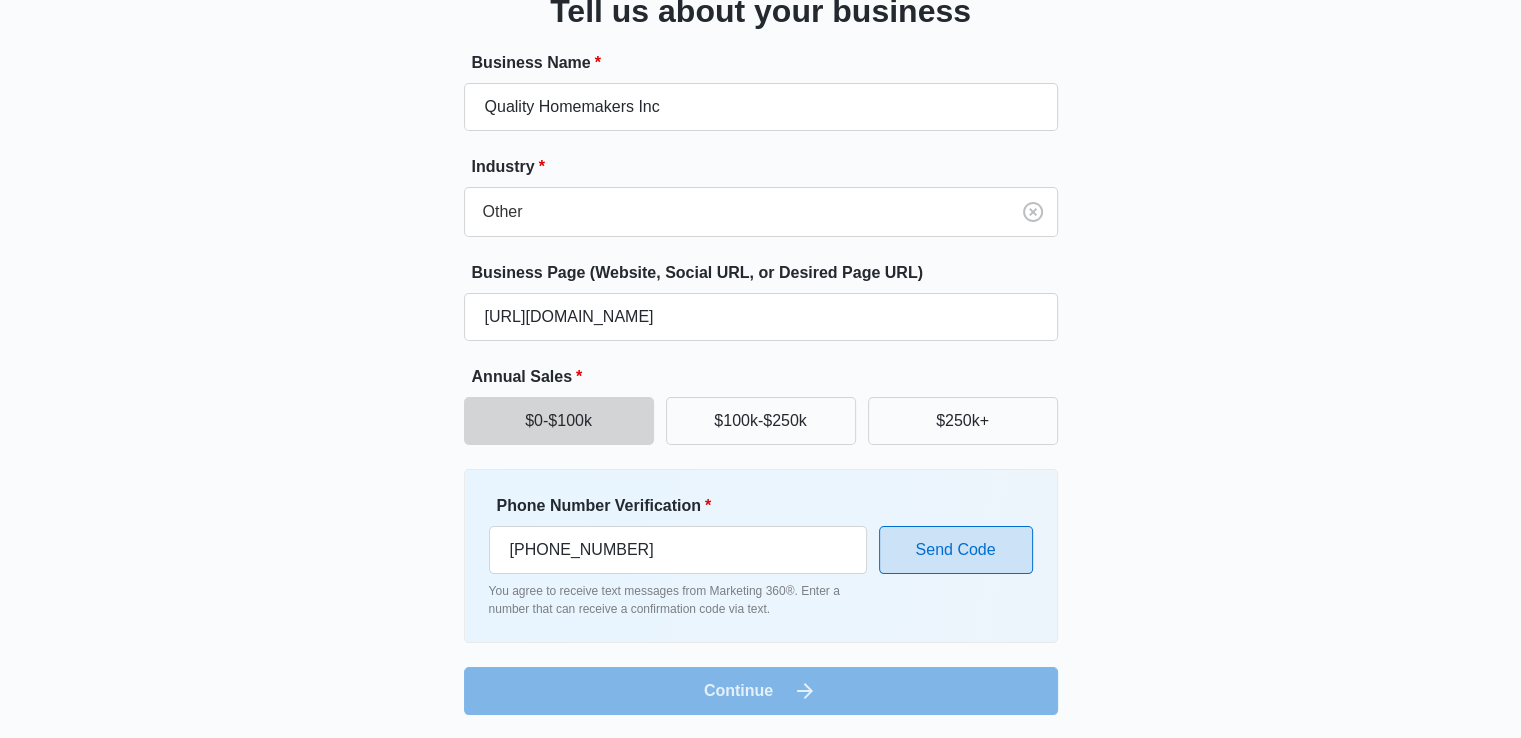 click on "Send Code" at bounding box center [956, 550] 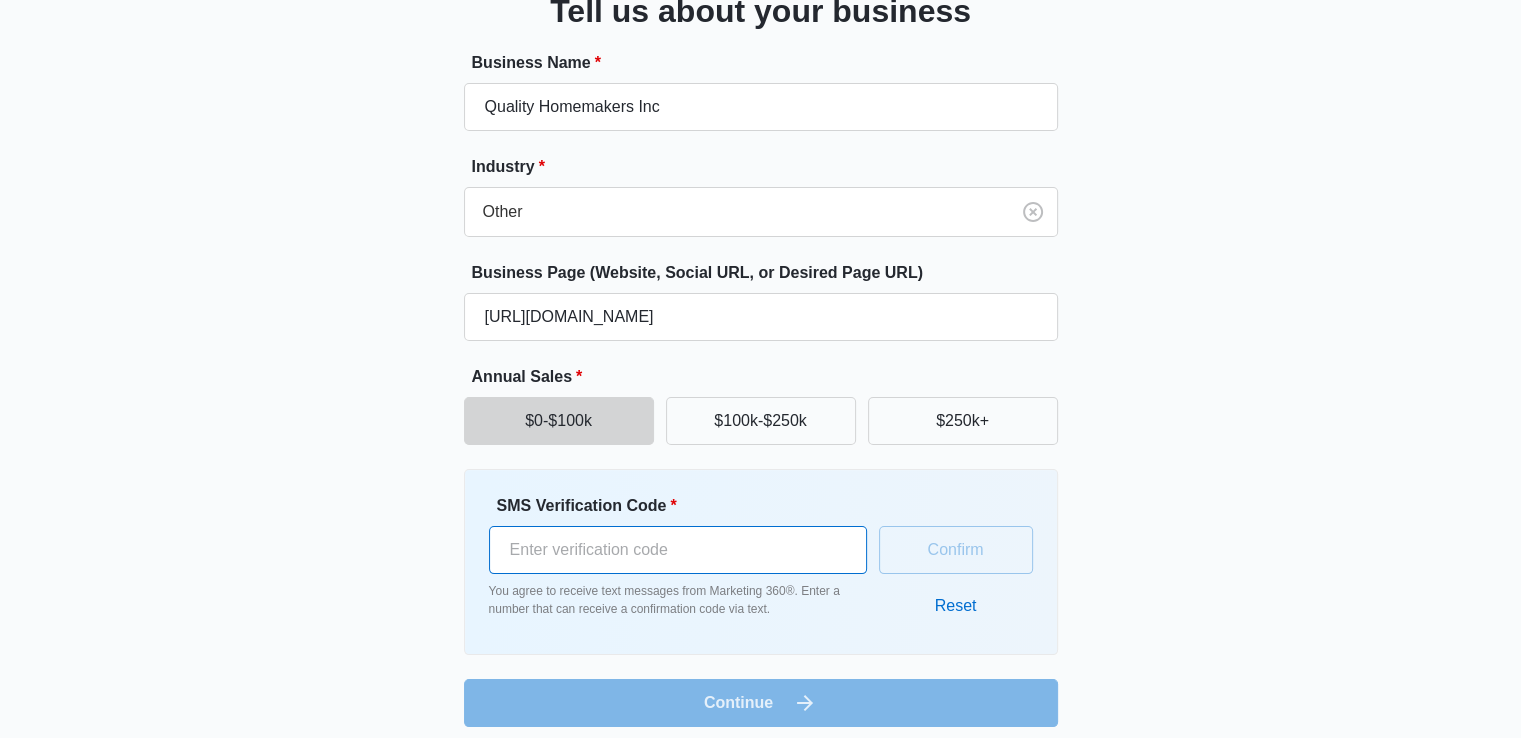 click on "SMS Verification Code *" at bounding box center [678, 550] 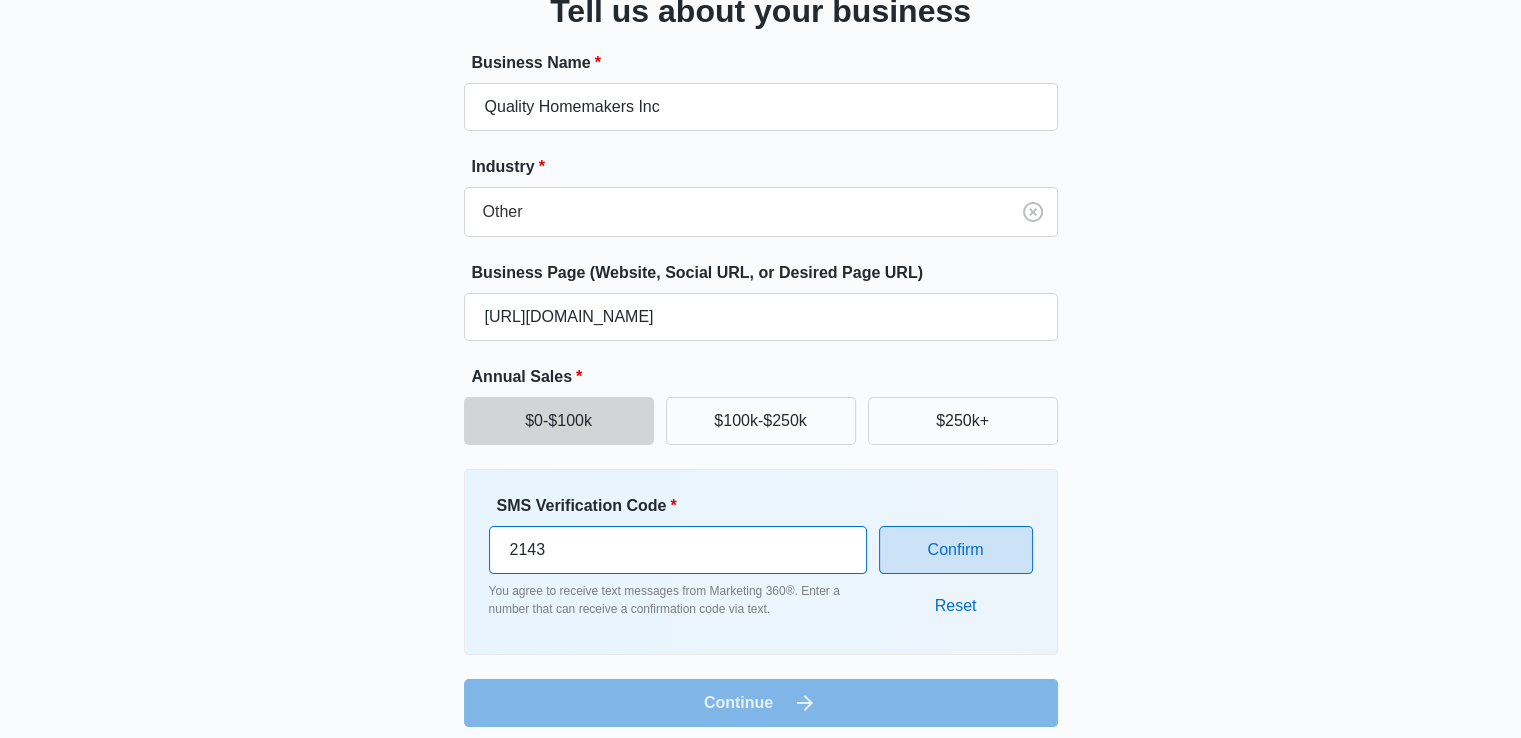 type on "2143" 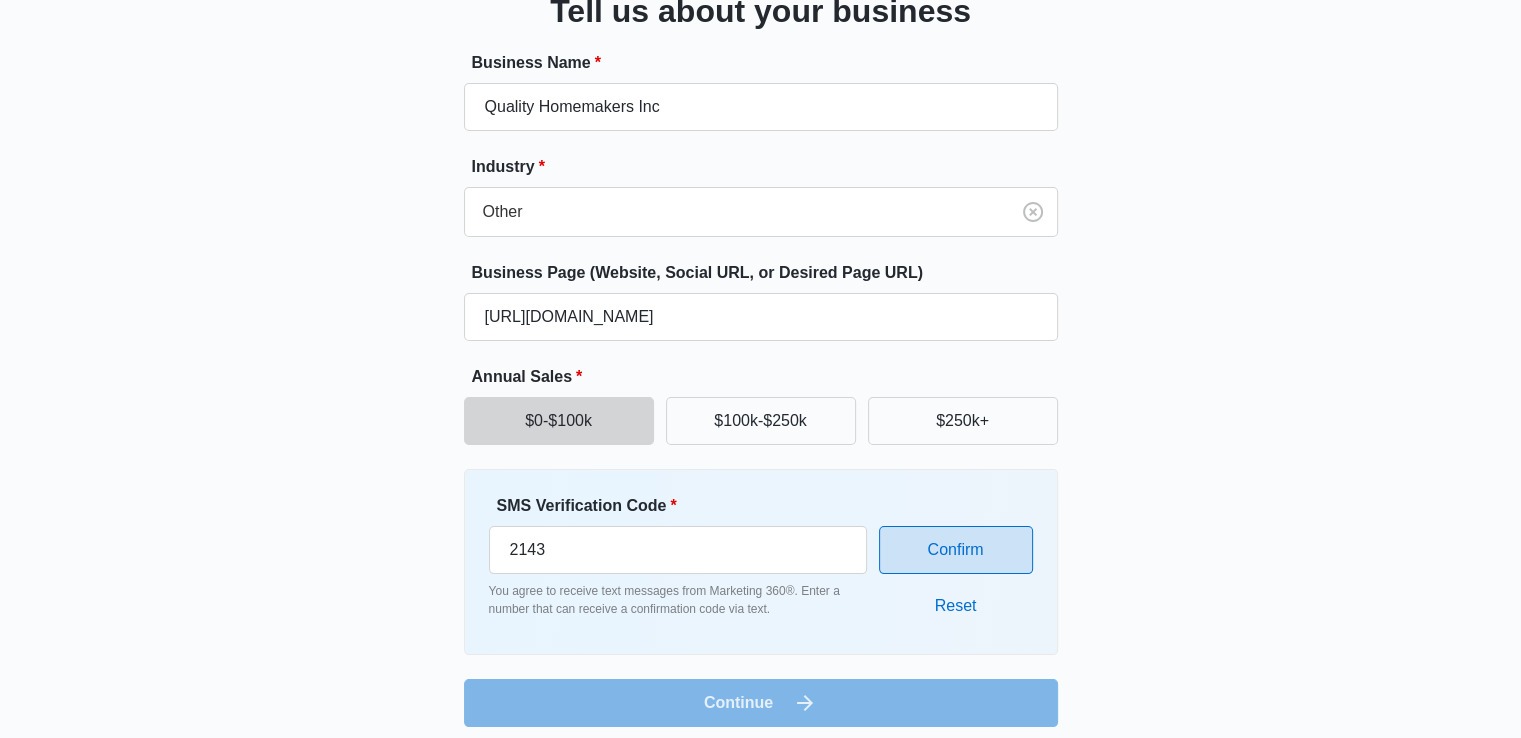 click on "Confirm" at bounding box center (956, 550) 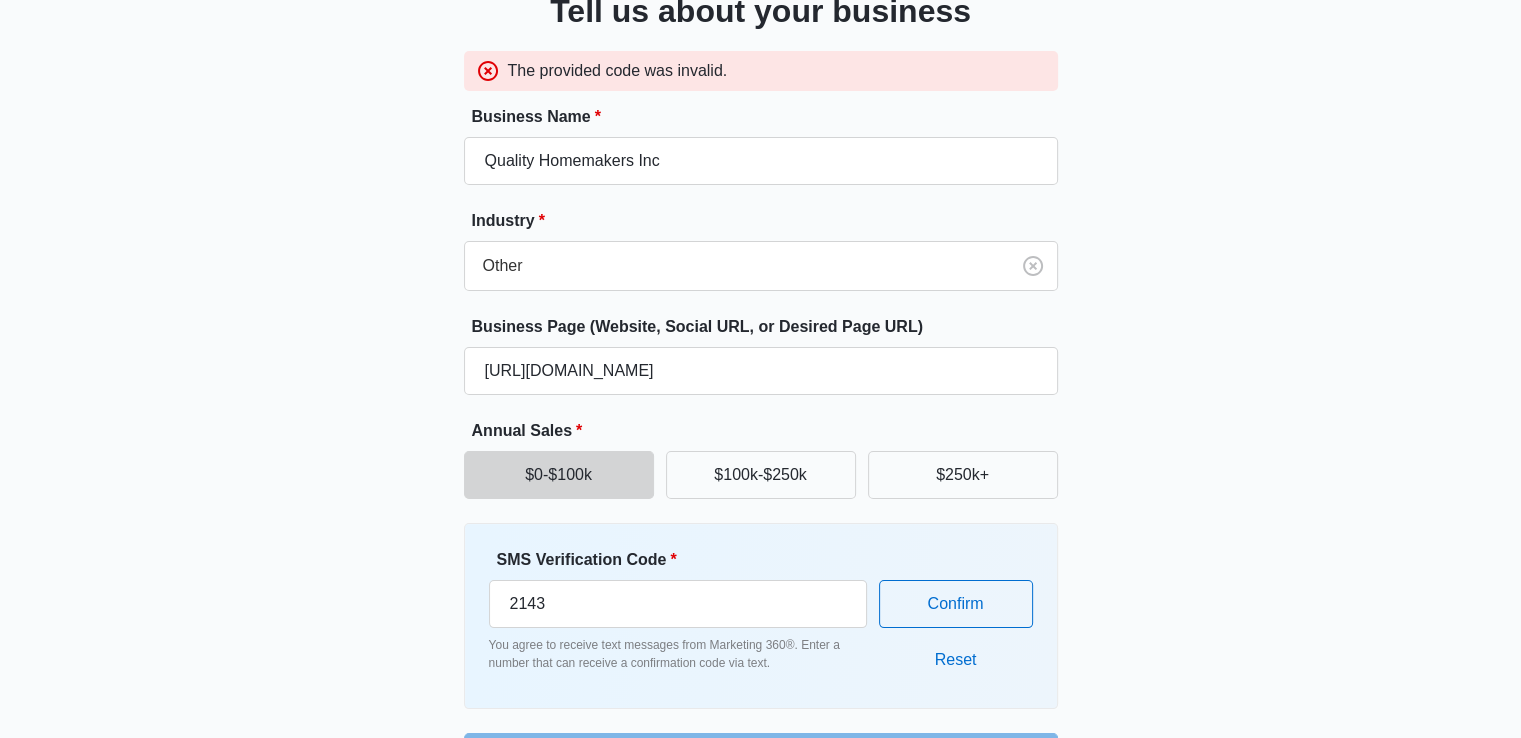 scroll, scrollTop: 223, scrollLeft: 0, axis: vertical 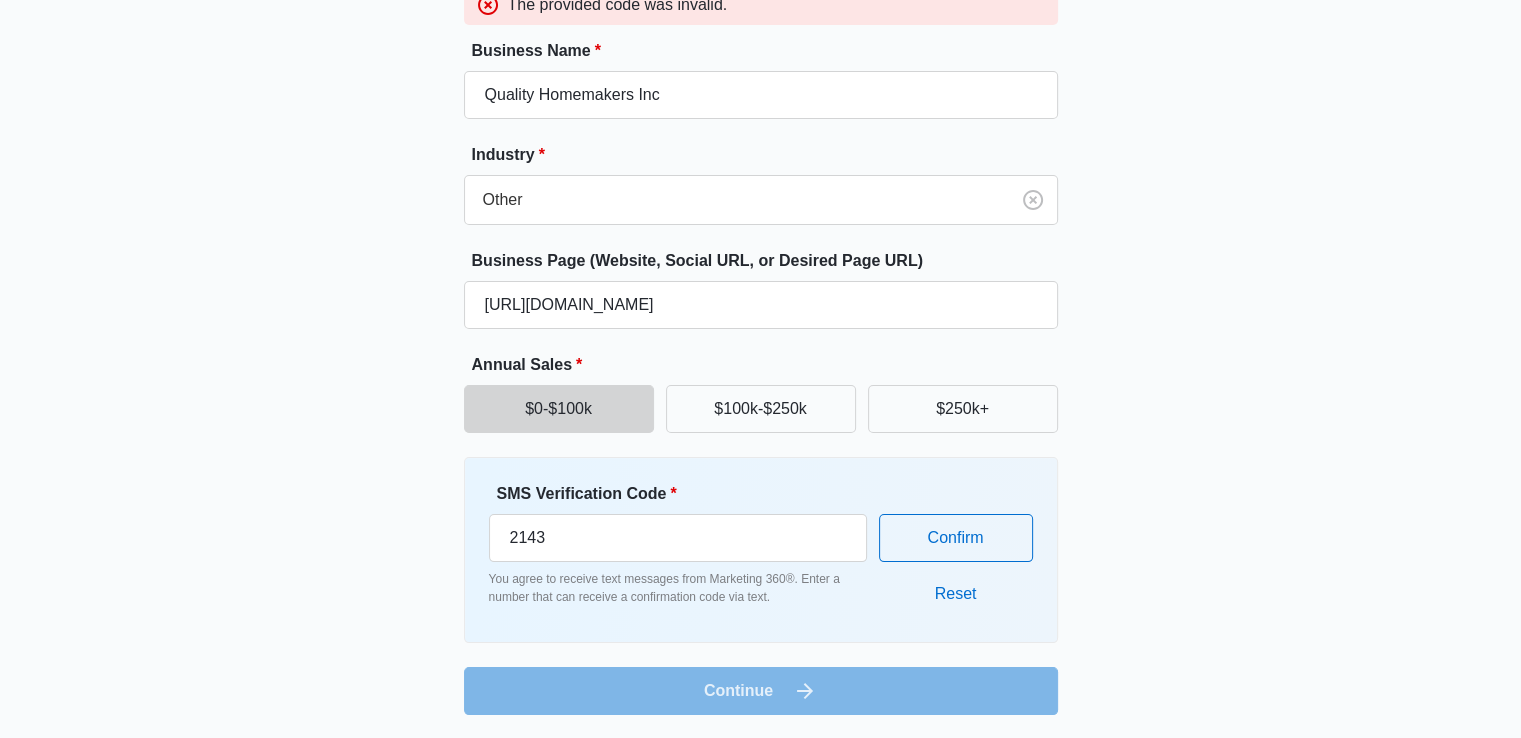 click on "Business Name * Quality Homemakers Inc Industry * Other Business Page (Website, Social URL, or Desired Page URL) [URL][DOMAIN_NAME] Annual Sales * $0-$100k $100k-$250k $250k+ SMS Verification Code * 2143 You agree to receive text messages from Marketing 360®. Enter a number that can receive a confirmation code via text. Confirm Reset Continue" at bounding box center (761, 377) 